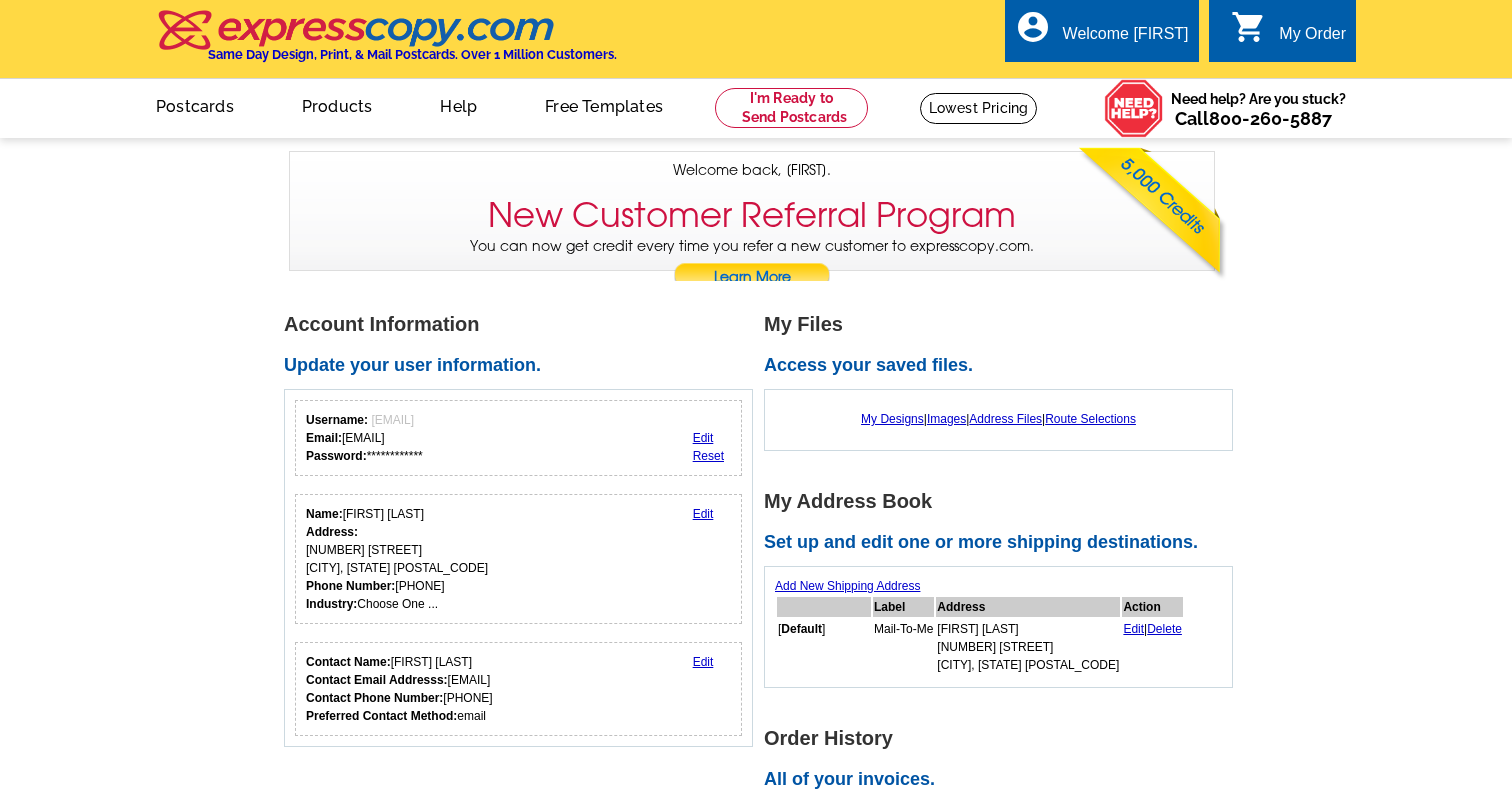 scroll, scrollTop: 0, scrollLeft: 0, axis: both 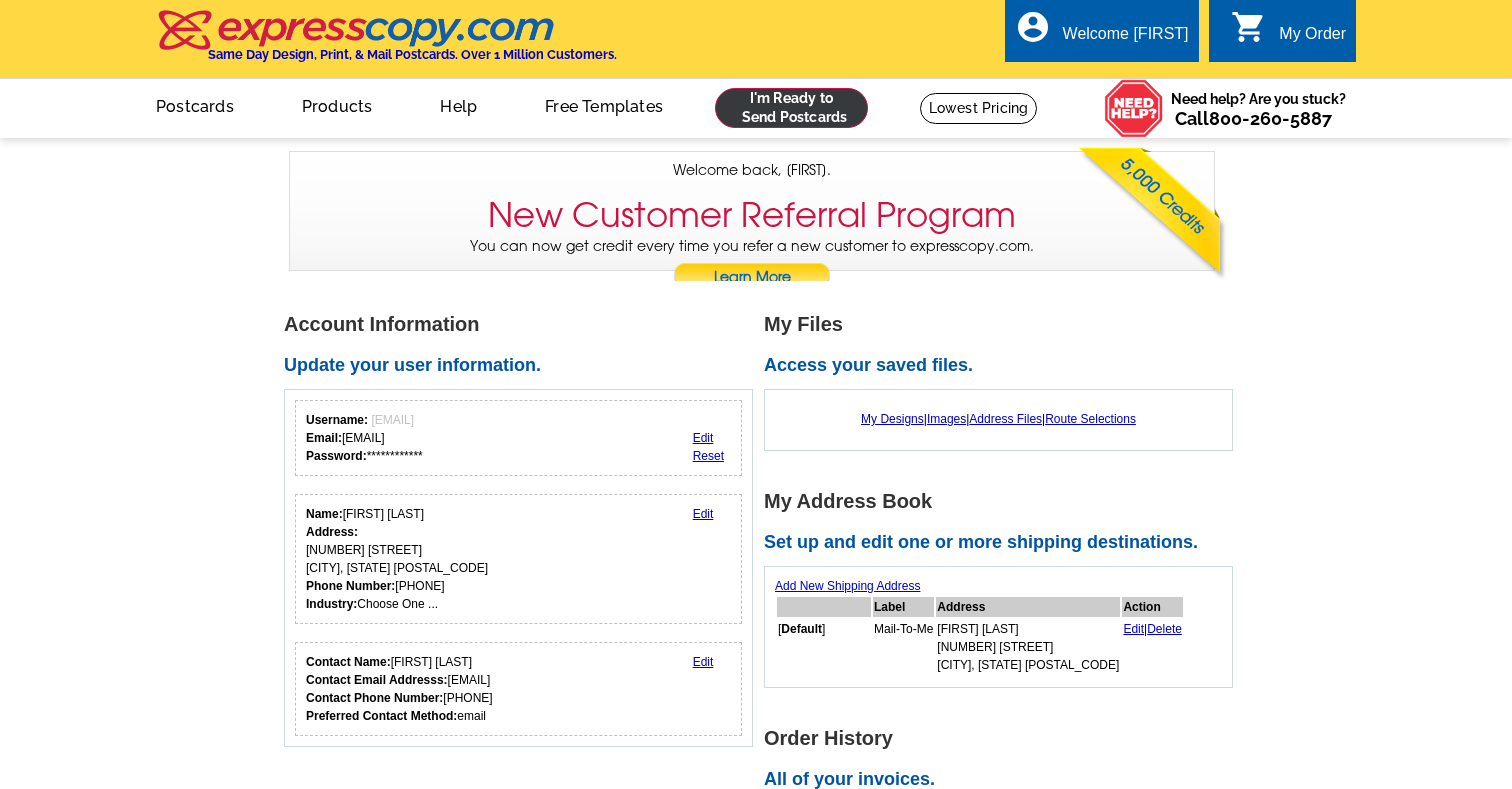 click at bounding box center (791, 108) 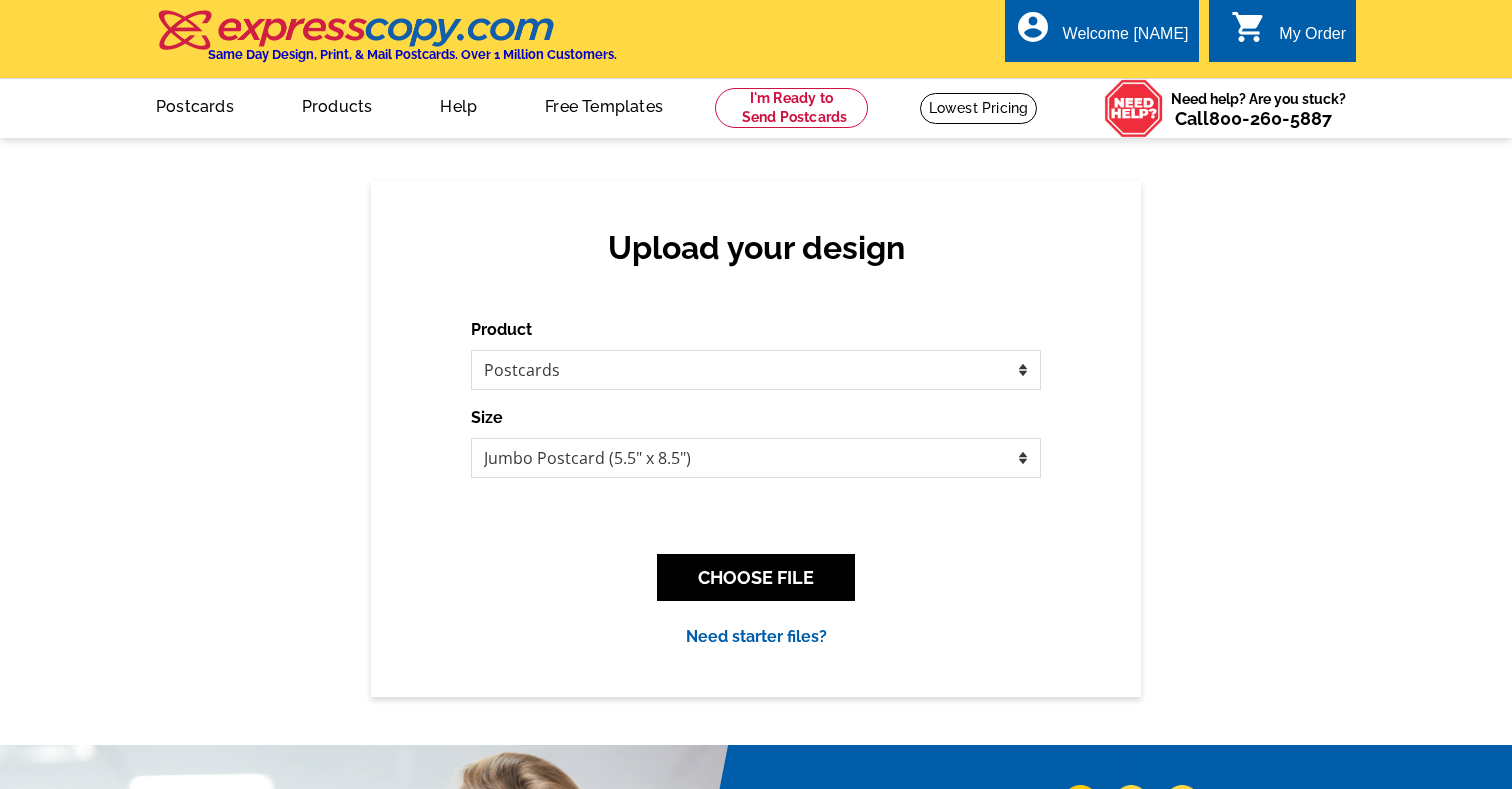 scroll, scrollTop: 0, scrollLeft: 0, axis: both 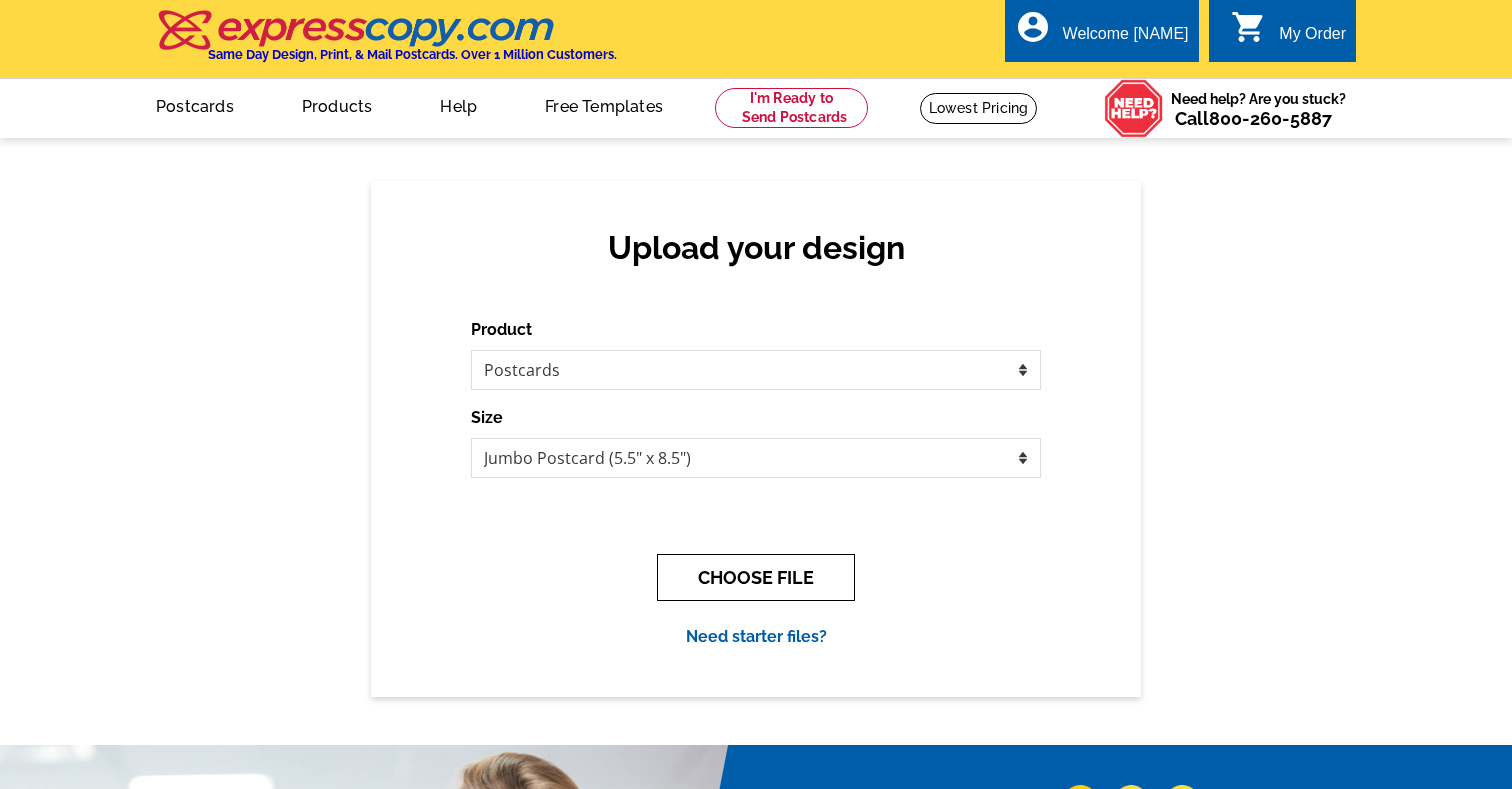 click on "CHOOSE FILE" at bounding box center (756, 577) 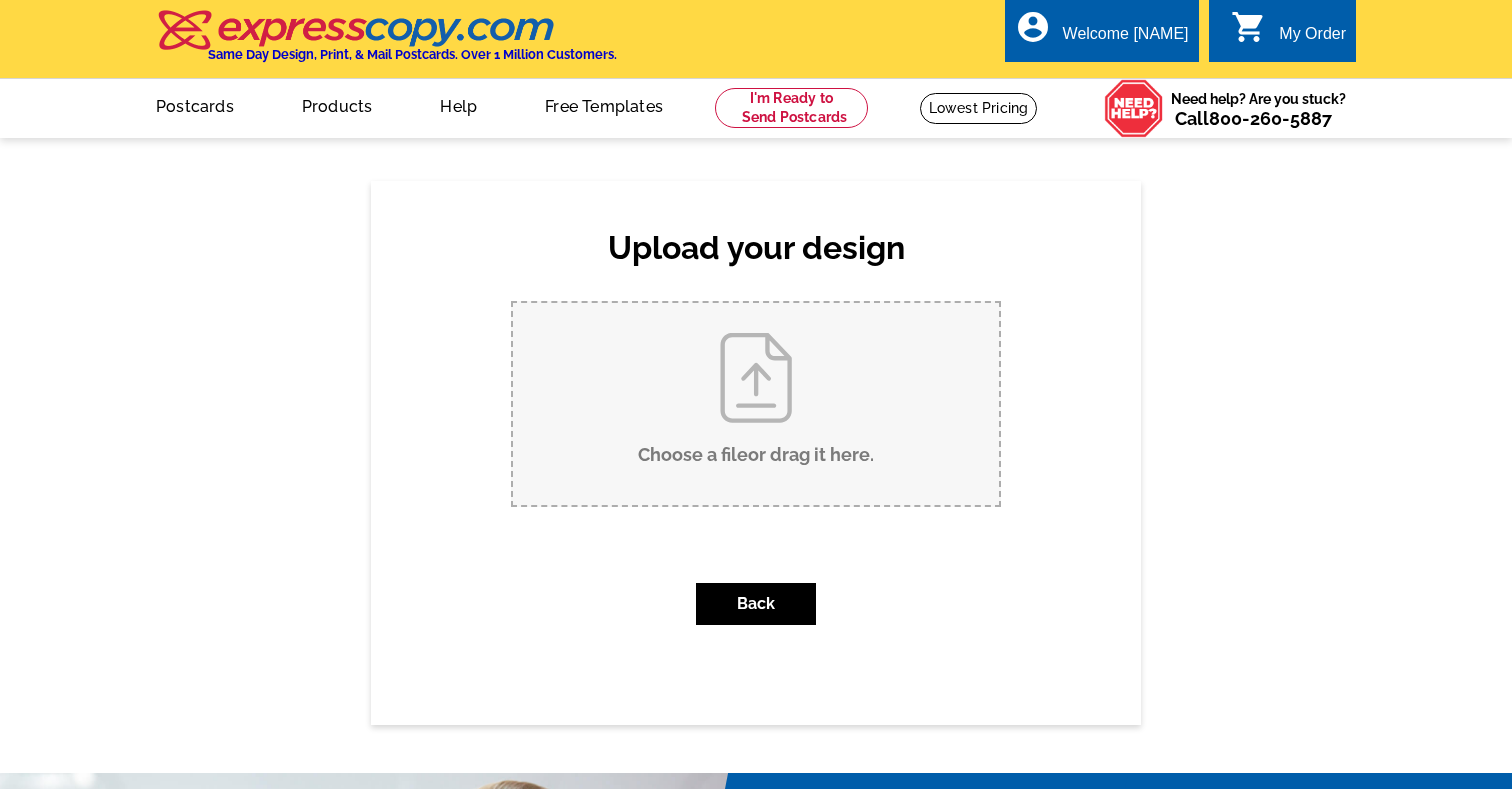 click on "Choose a file  or drag it here ." at bounding box center [756, 404] 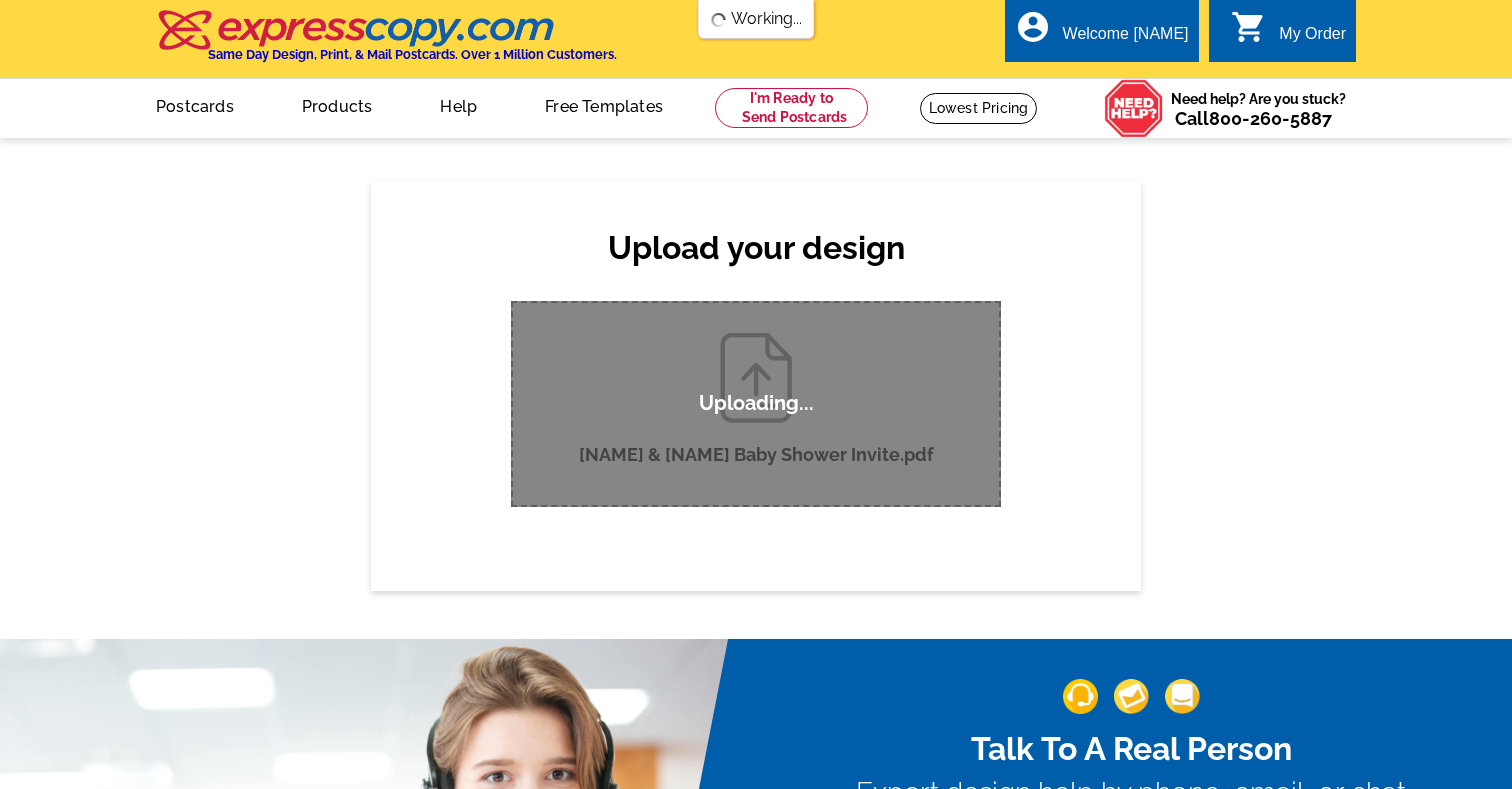 scroll, scrollTop: 0, scrollLeft: 0, axis: both 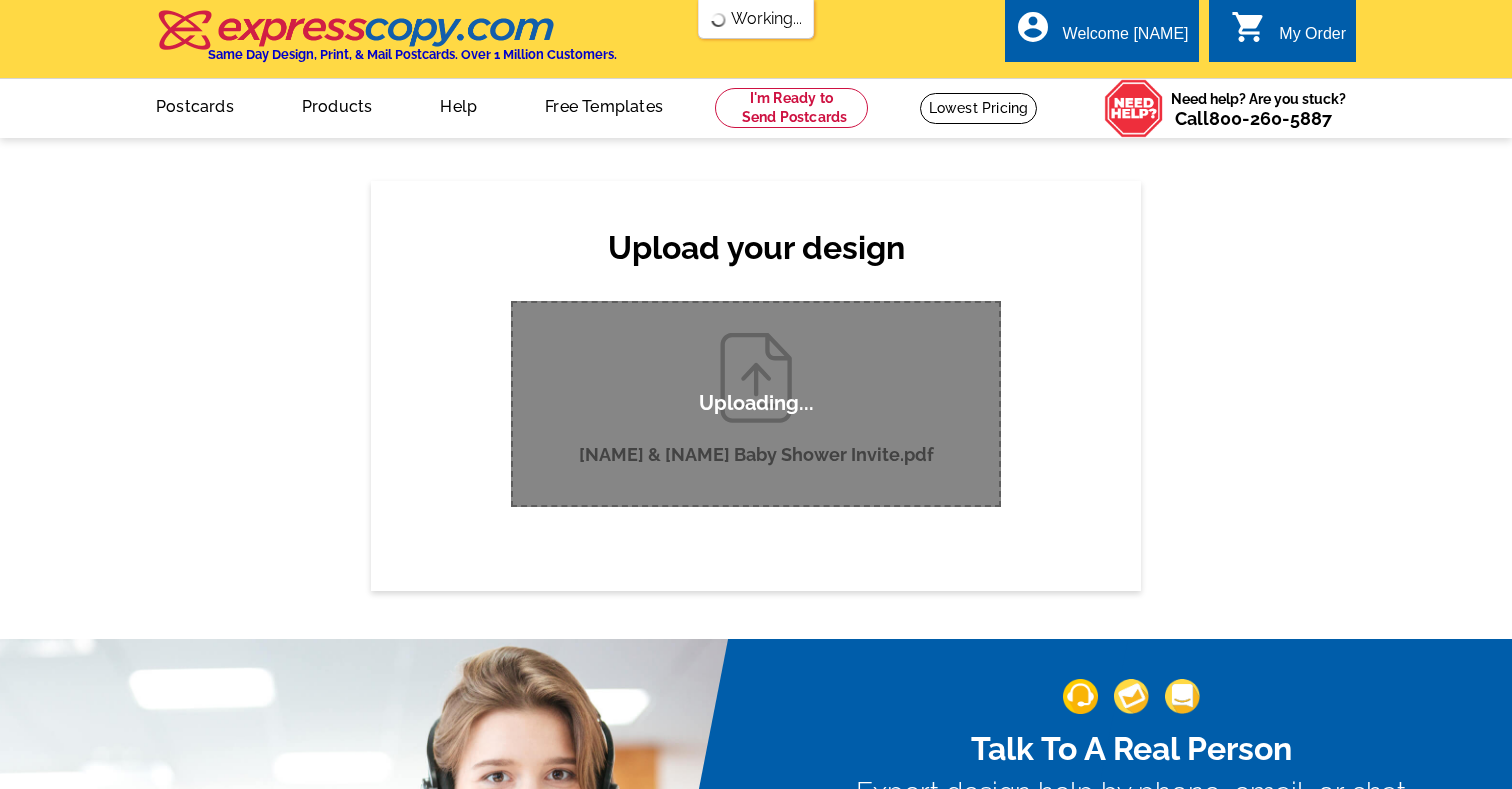 type 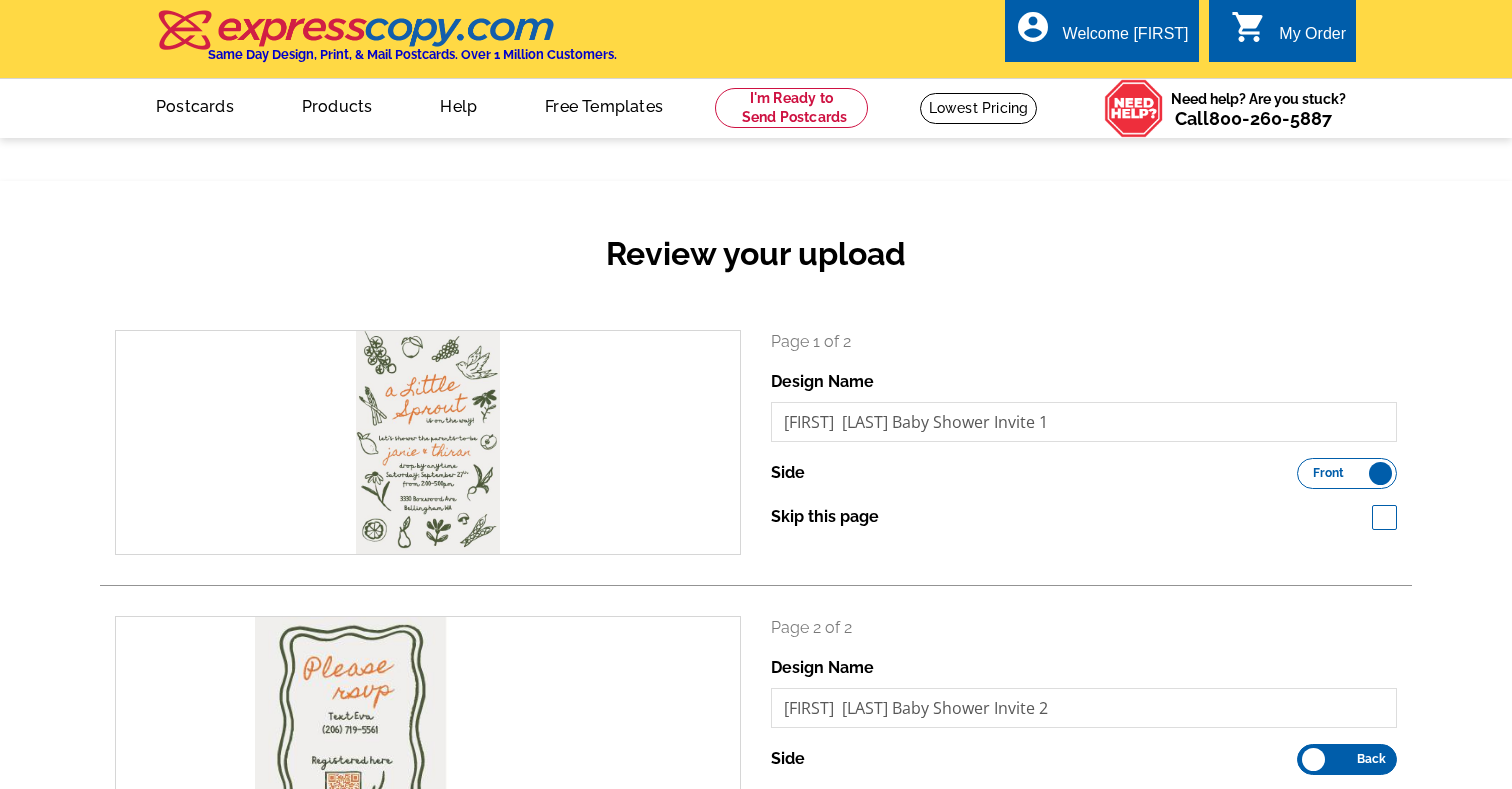 scroll, scrollTop: 0, scrollLeft: 0, axis: both 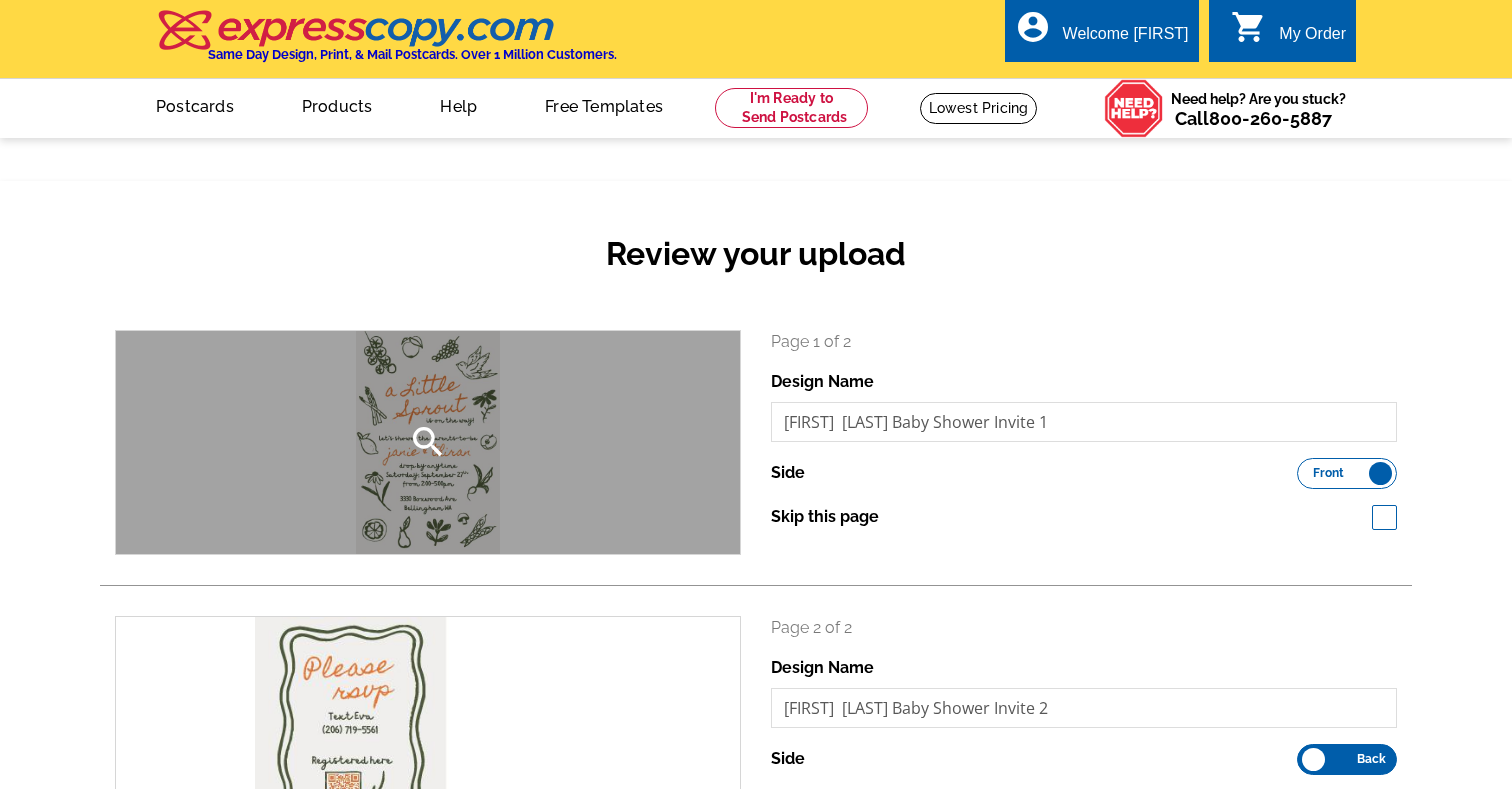 click on "search" at bounding box center (428, 442) 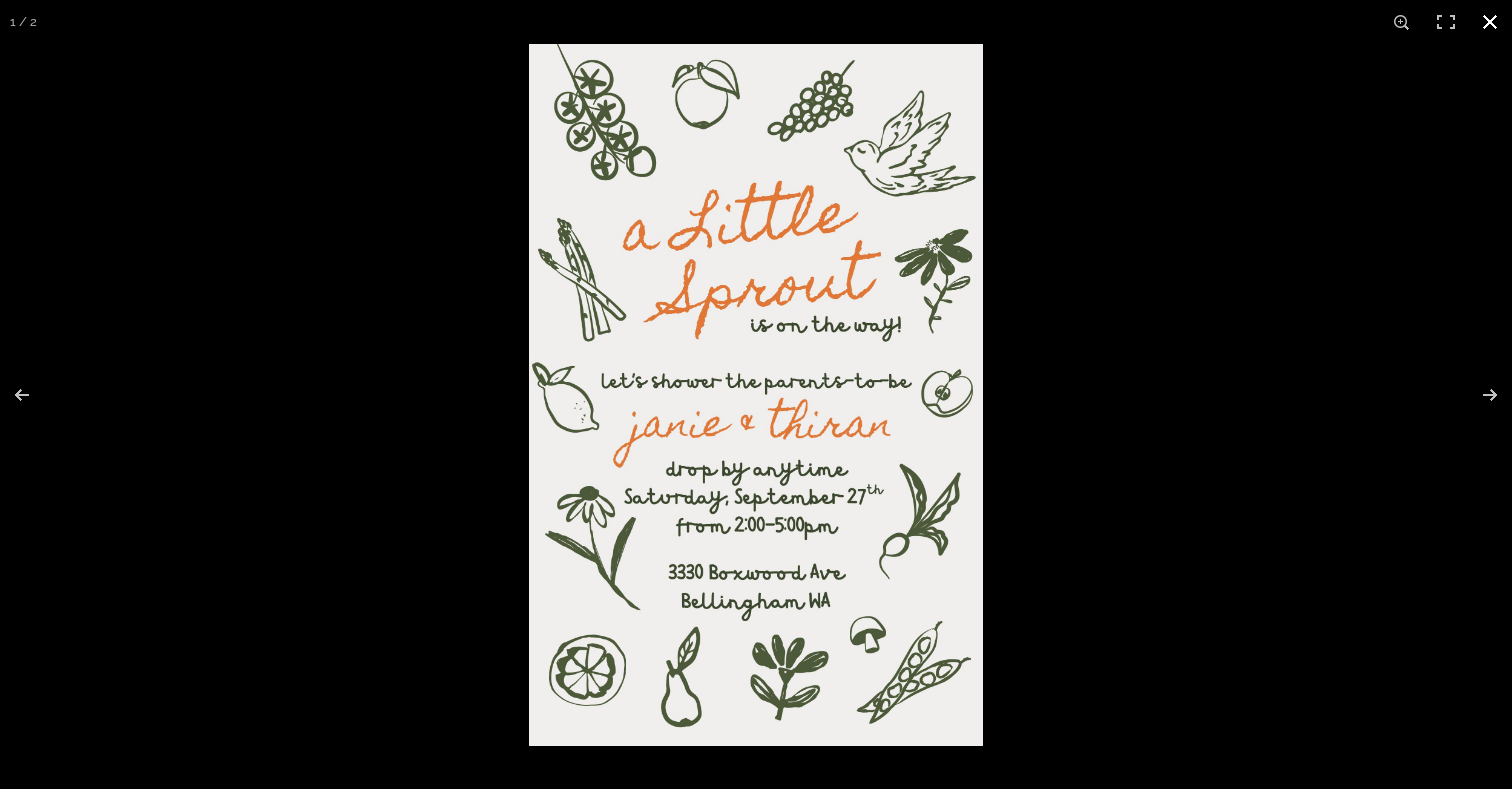 click at bounding box center (756, 394) 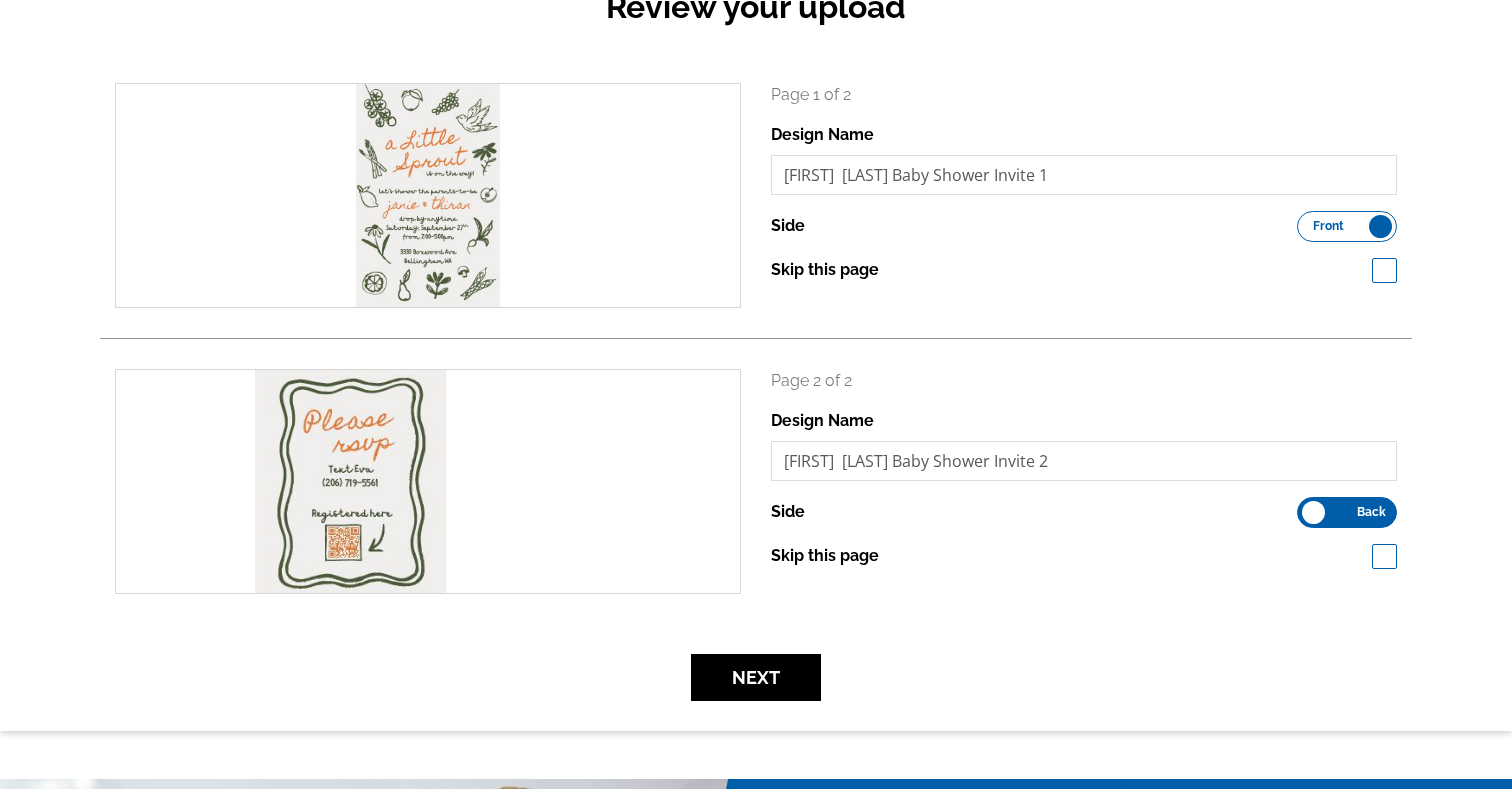 scroll, scrollTop: 272, scrollLeft: 0, axis: vertical 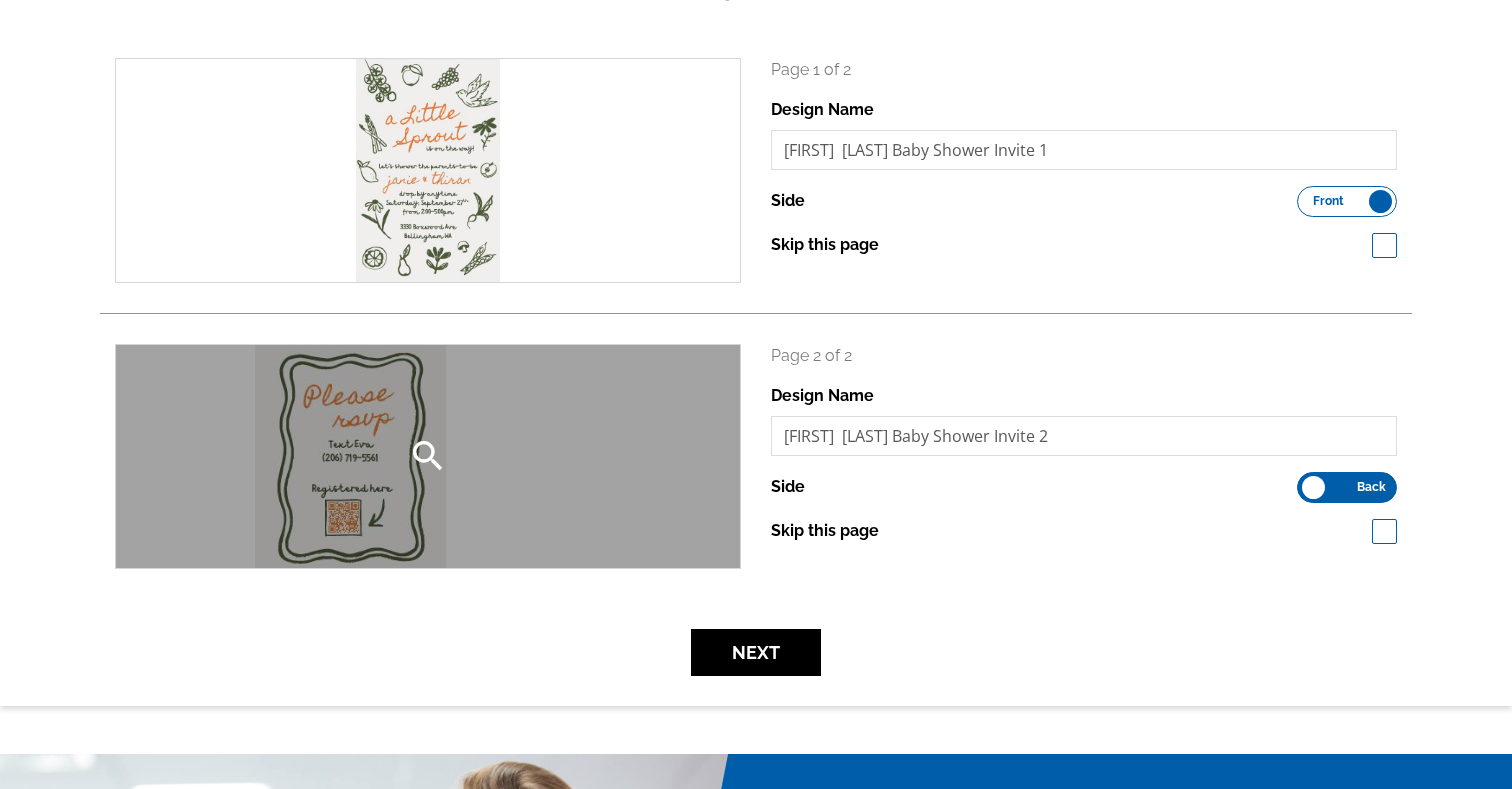 click on "search" at bounding box center [428, 456] 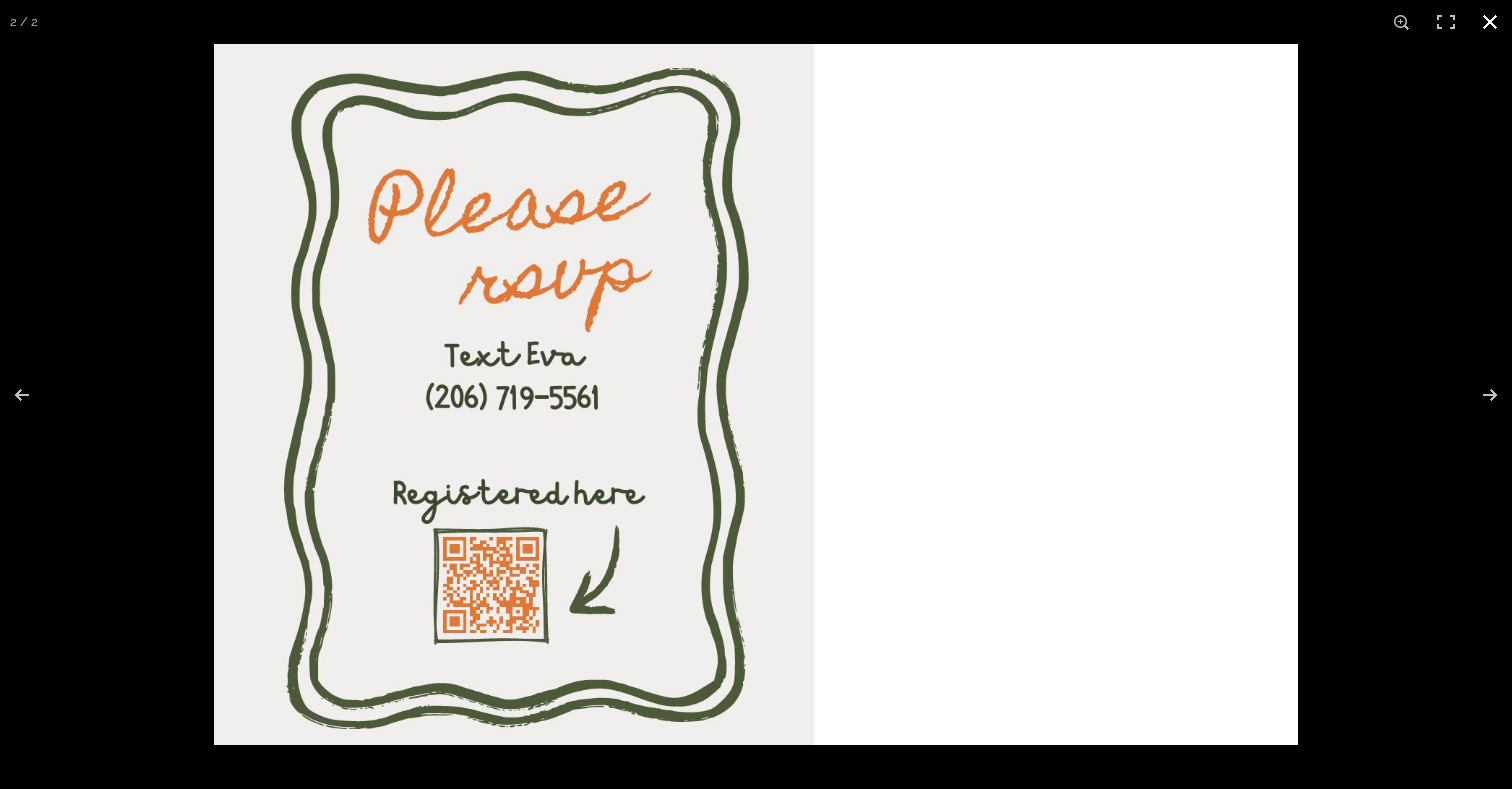 click at bounding box center (756, 394) 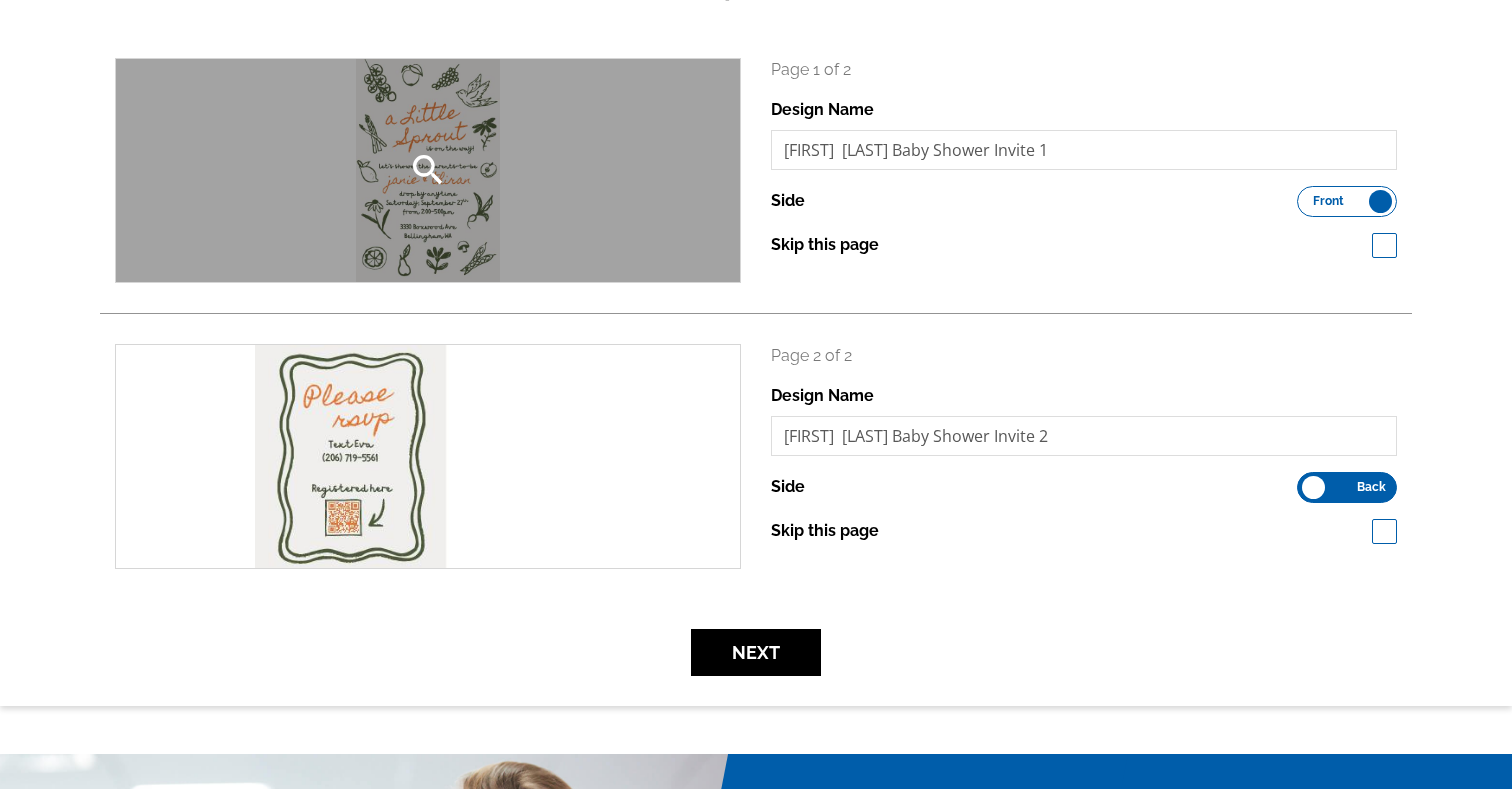 click on "search" at bounding box center [428, 170] 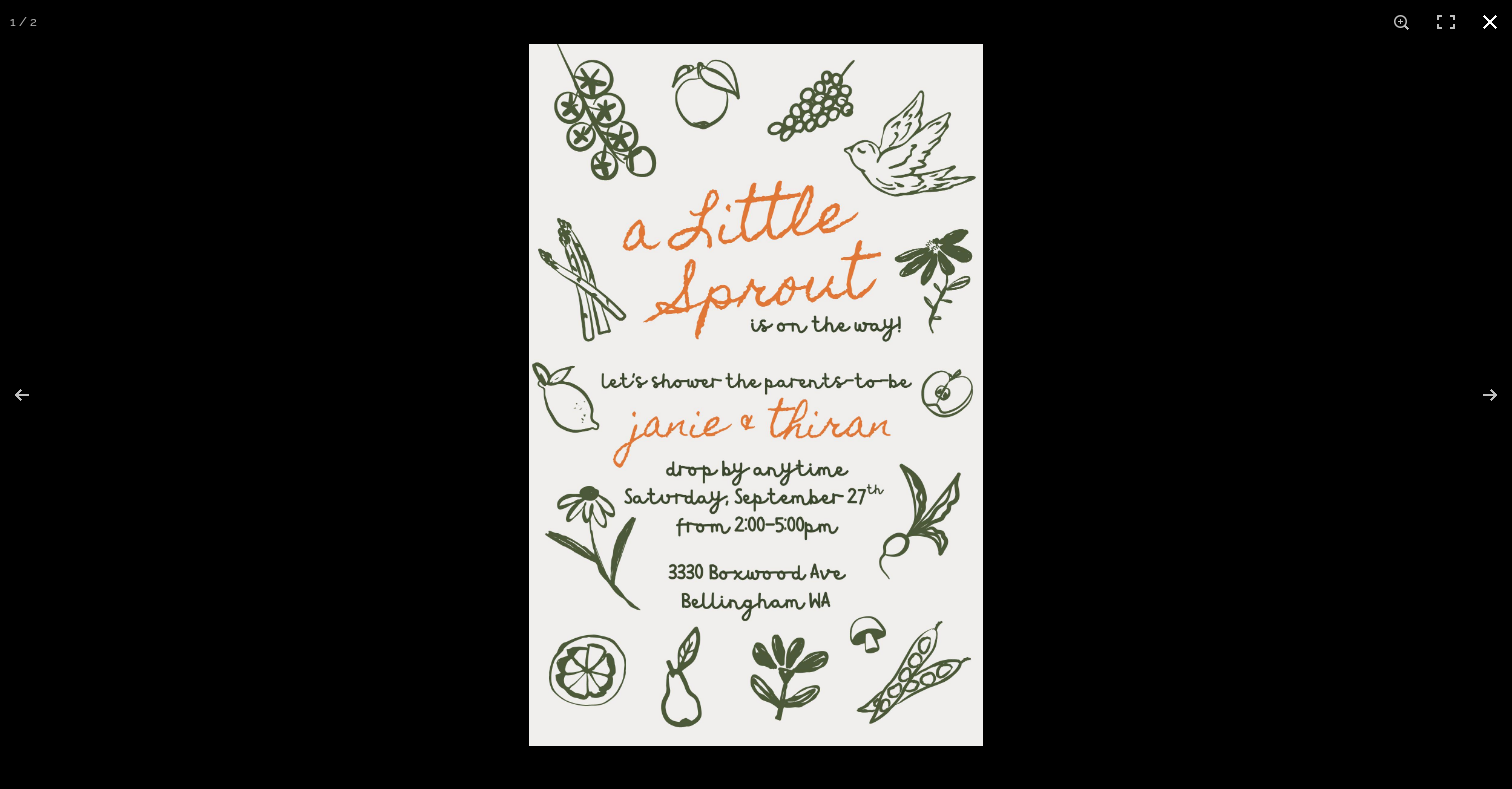 click at bounding box center [1285, 438] 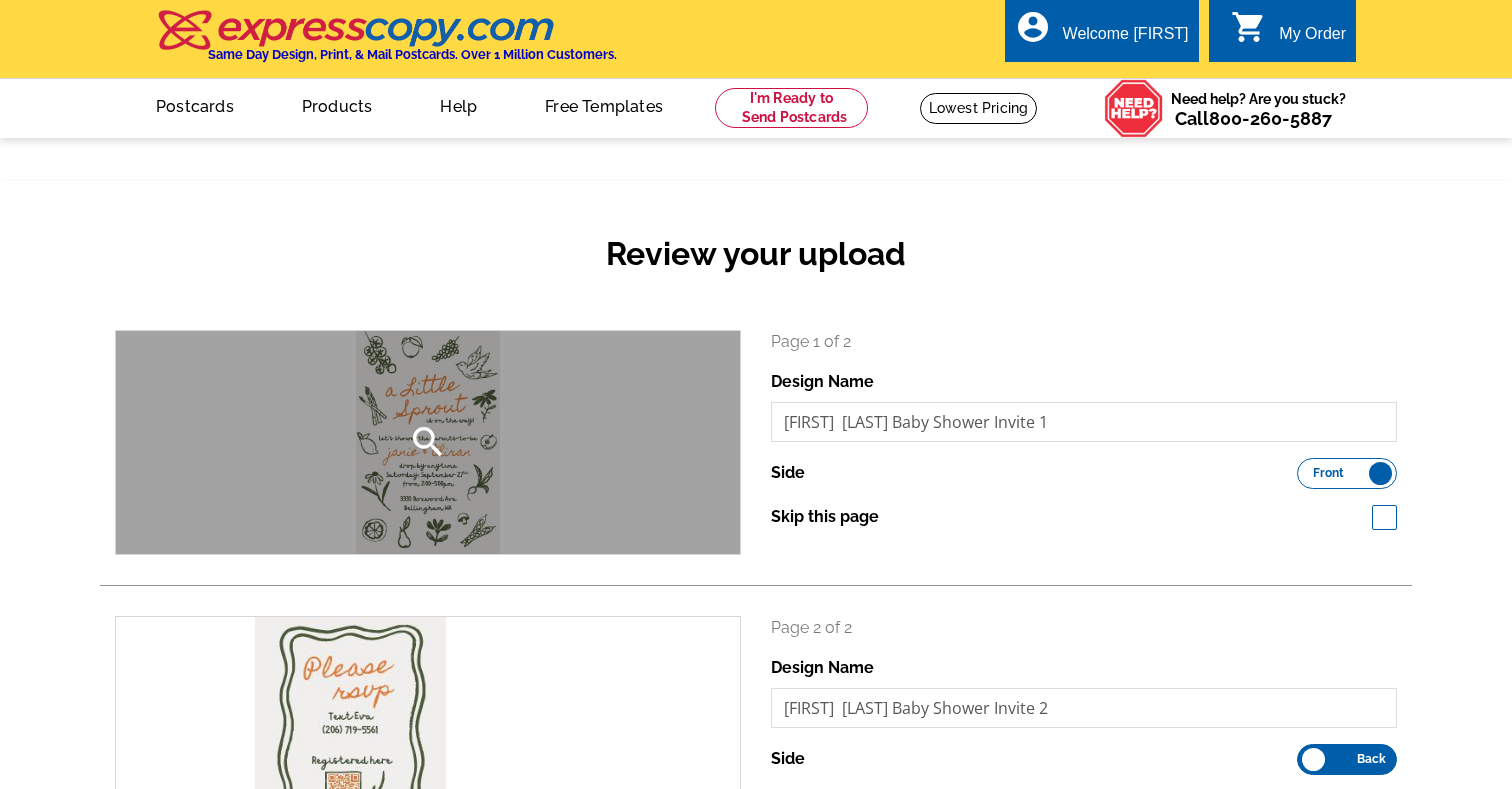scroll, scrollTop: 9, scrollLeft: 0, axis: vertical 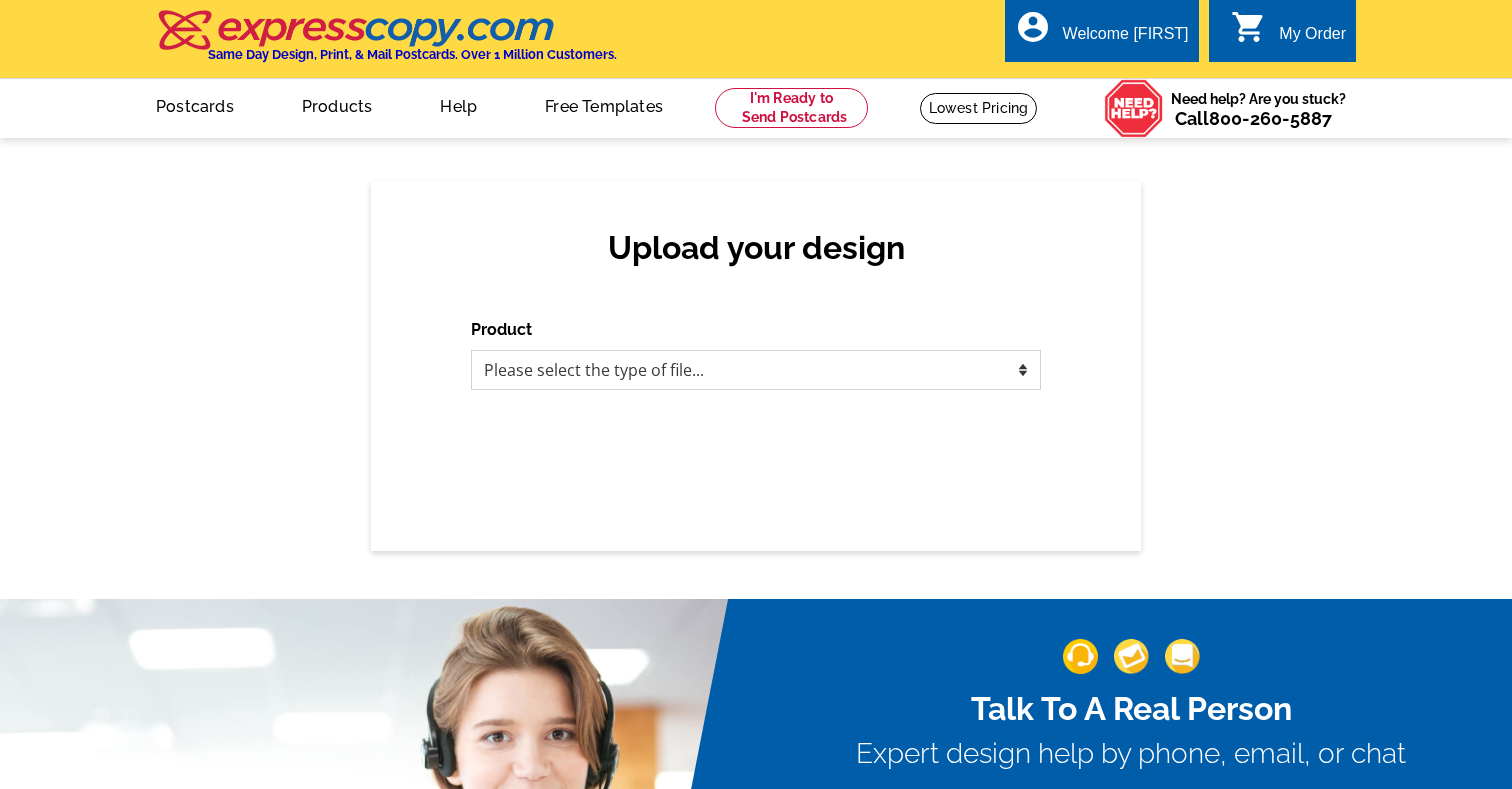 select on "1" 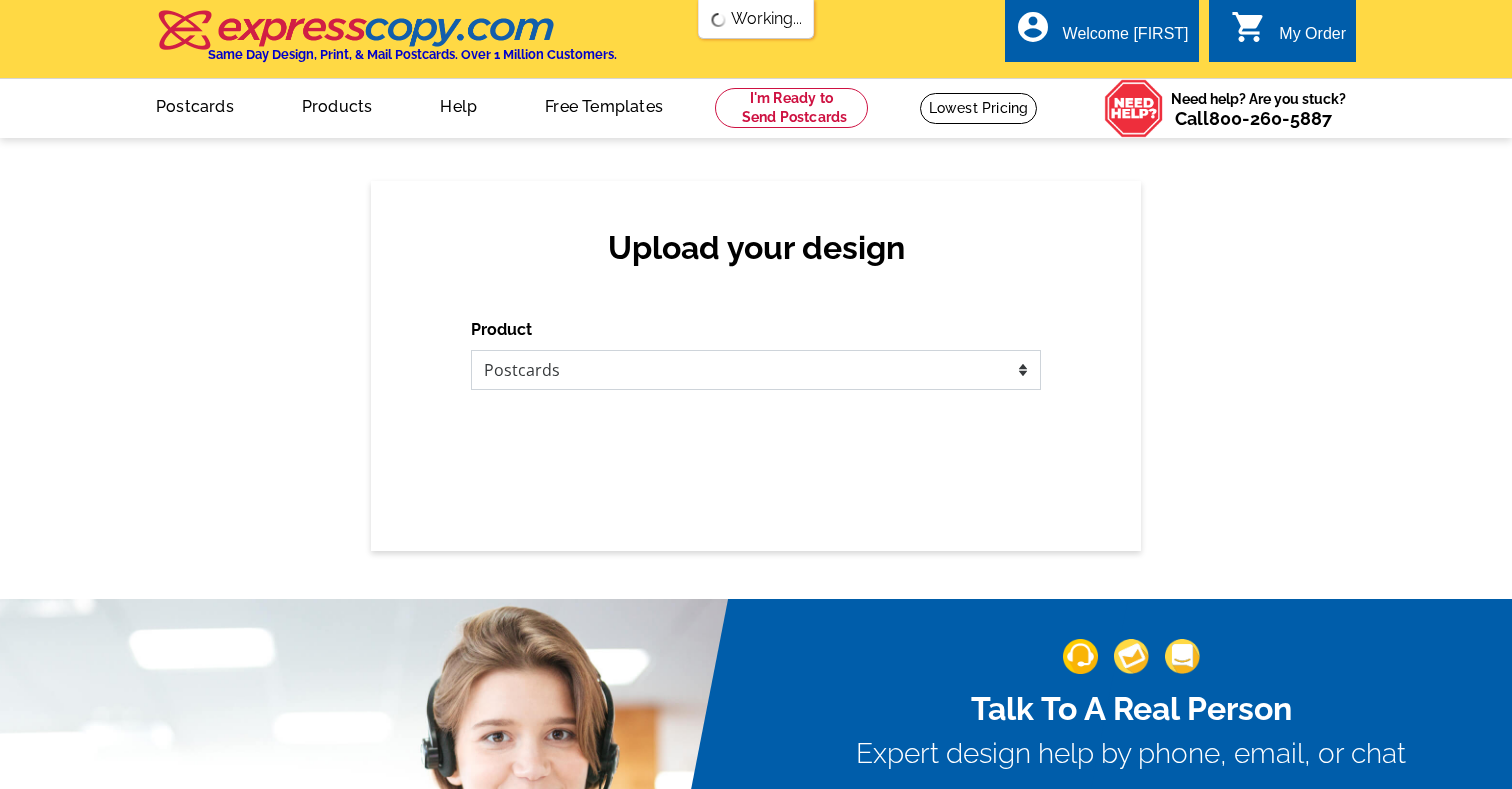scroll, scrollTop: 0, scrollLeft: 0, axis: both 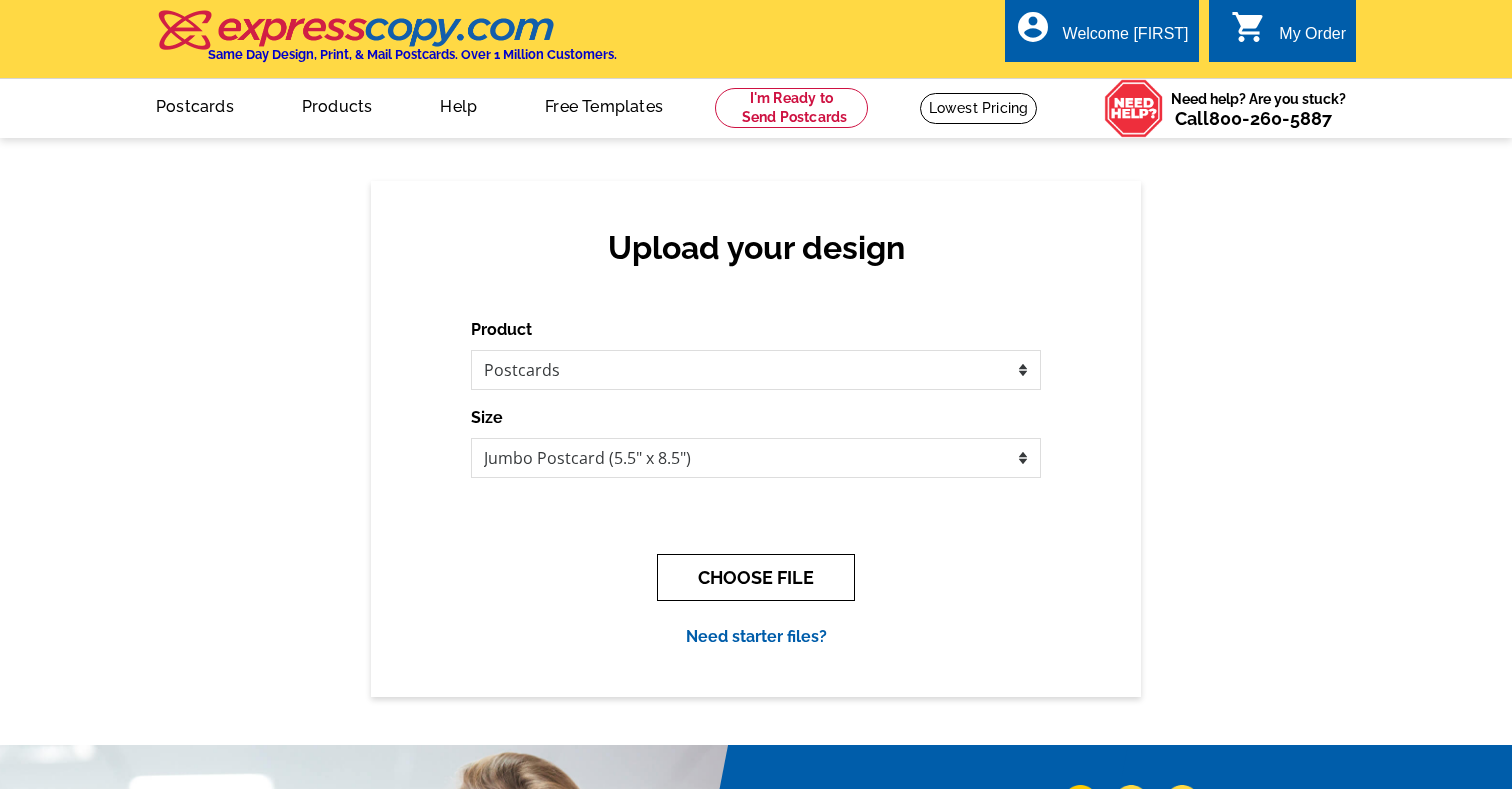 click on "CHOOSE FILE" at bounding box center (756, 577) 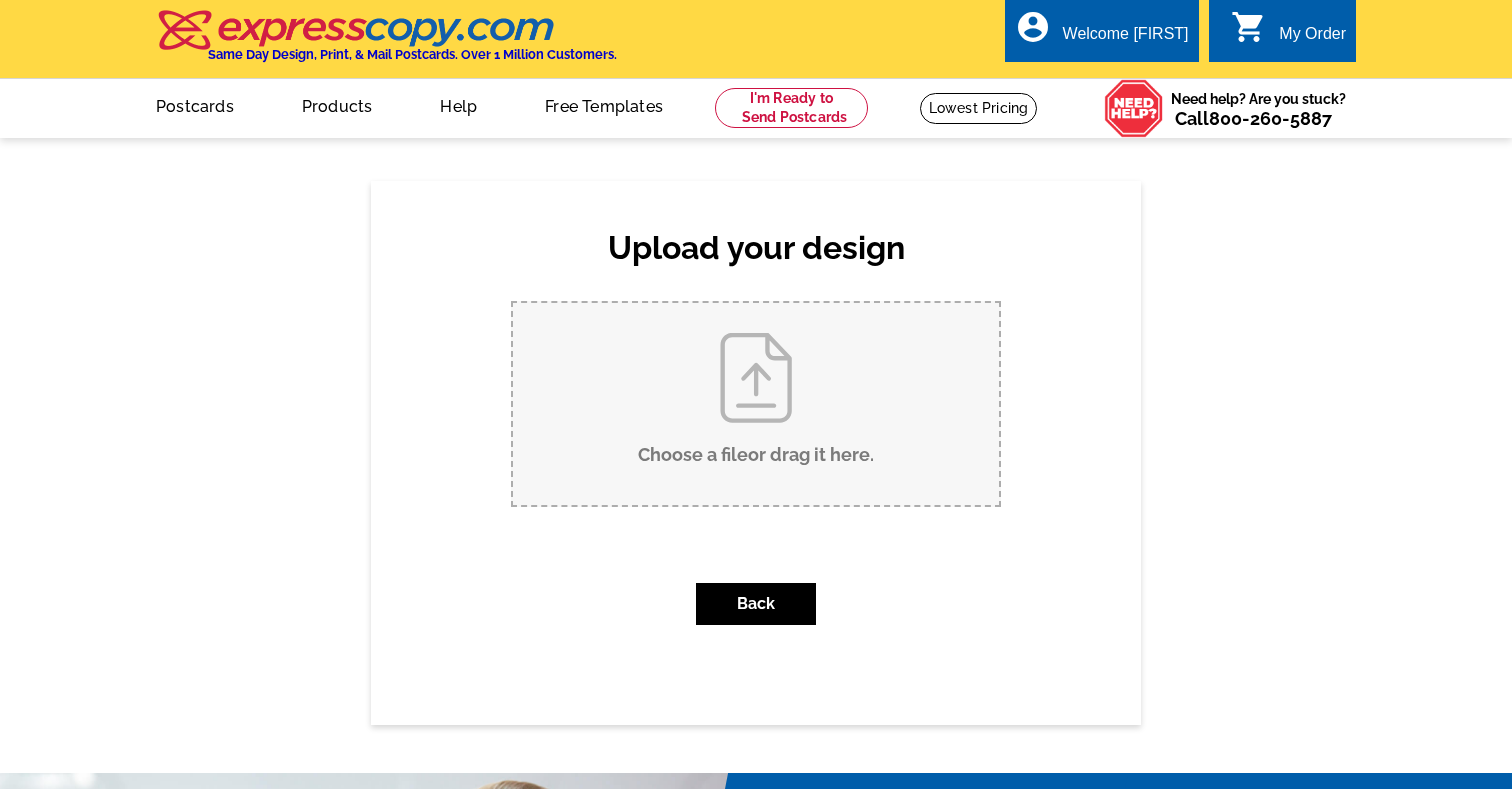 click on "Choose a file  or drag it here ." at bounding box center [756, 404] 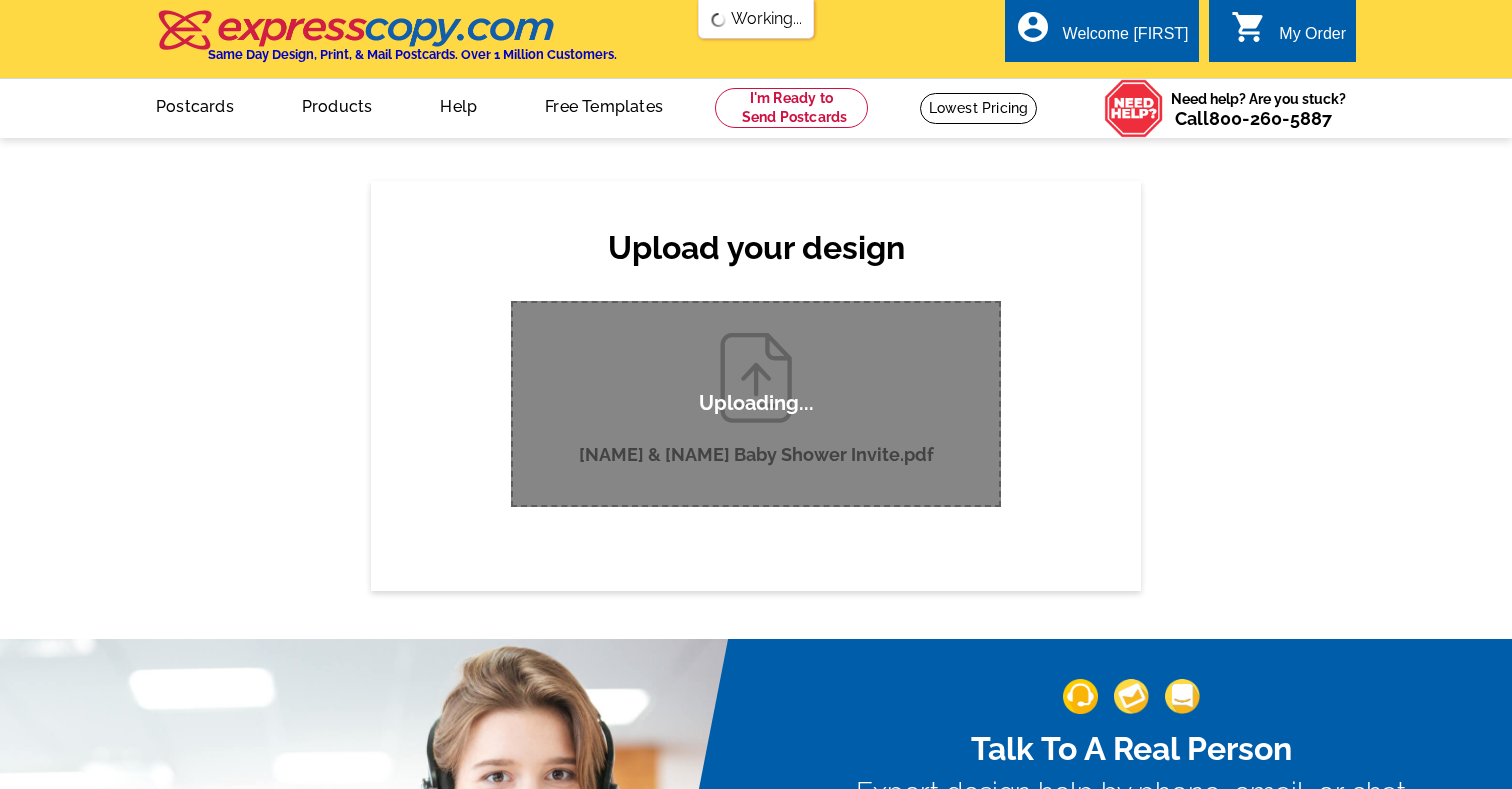 type 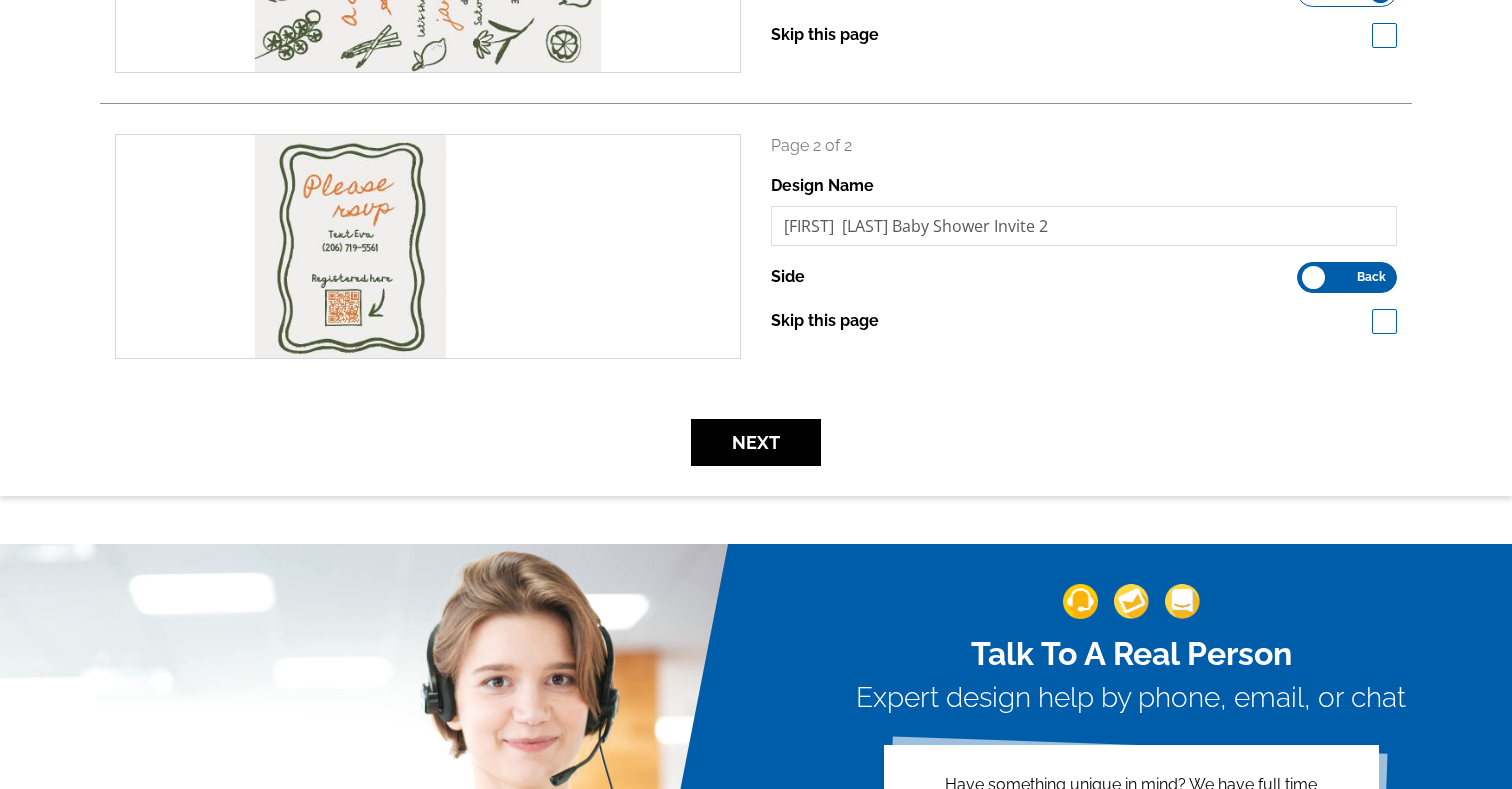 scroll, scrollTop: 488, scrollLeft: 0, axis: vertical 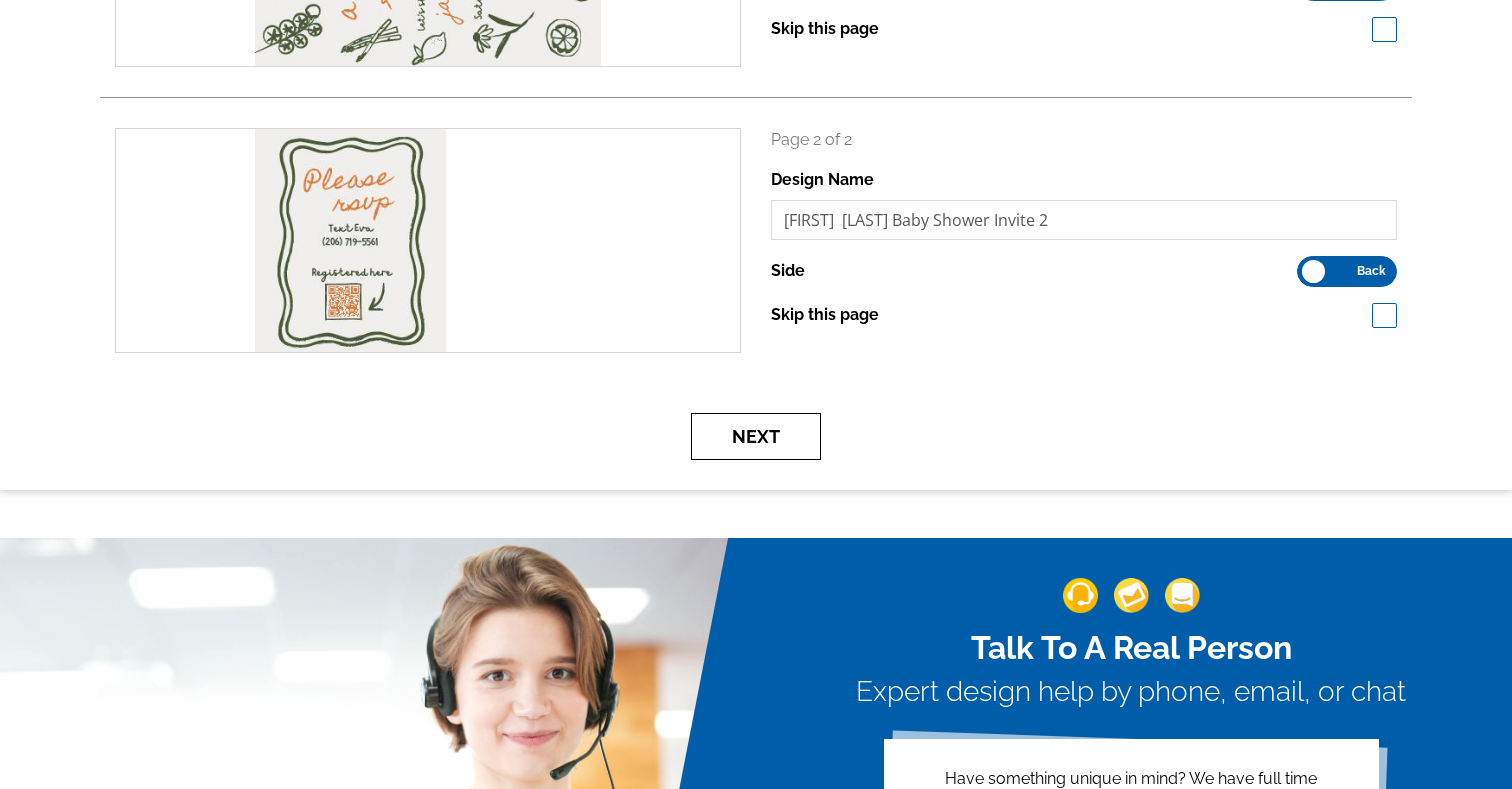 click on "Next" at bounding box center [756, 436] 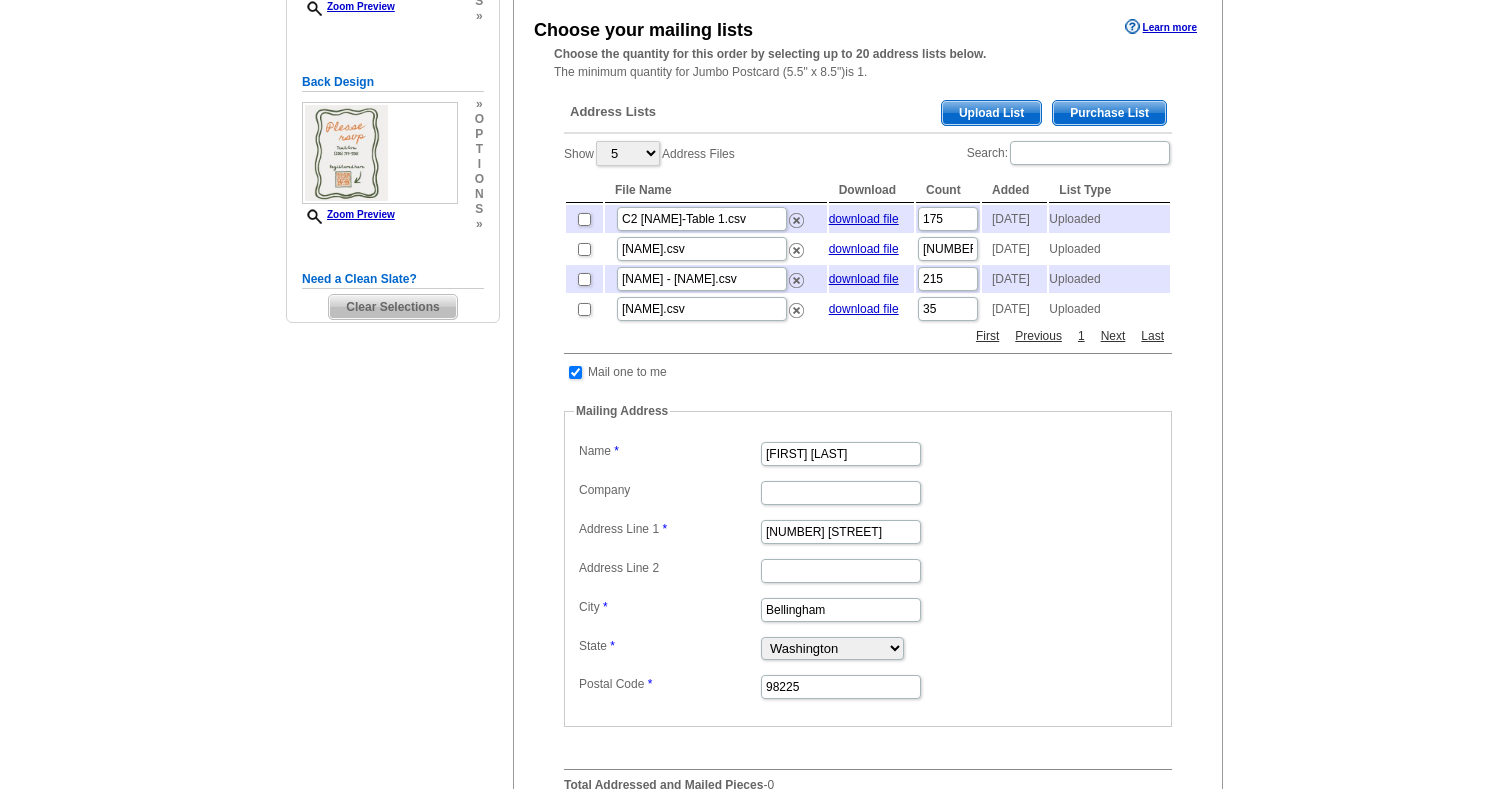 scroll, scrollTop: 400, scrollLeft: 0, axis: vertical 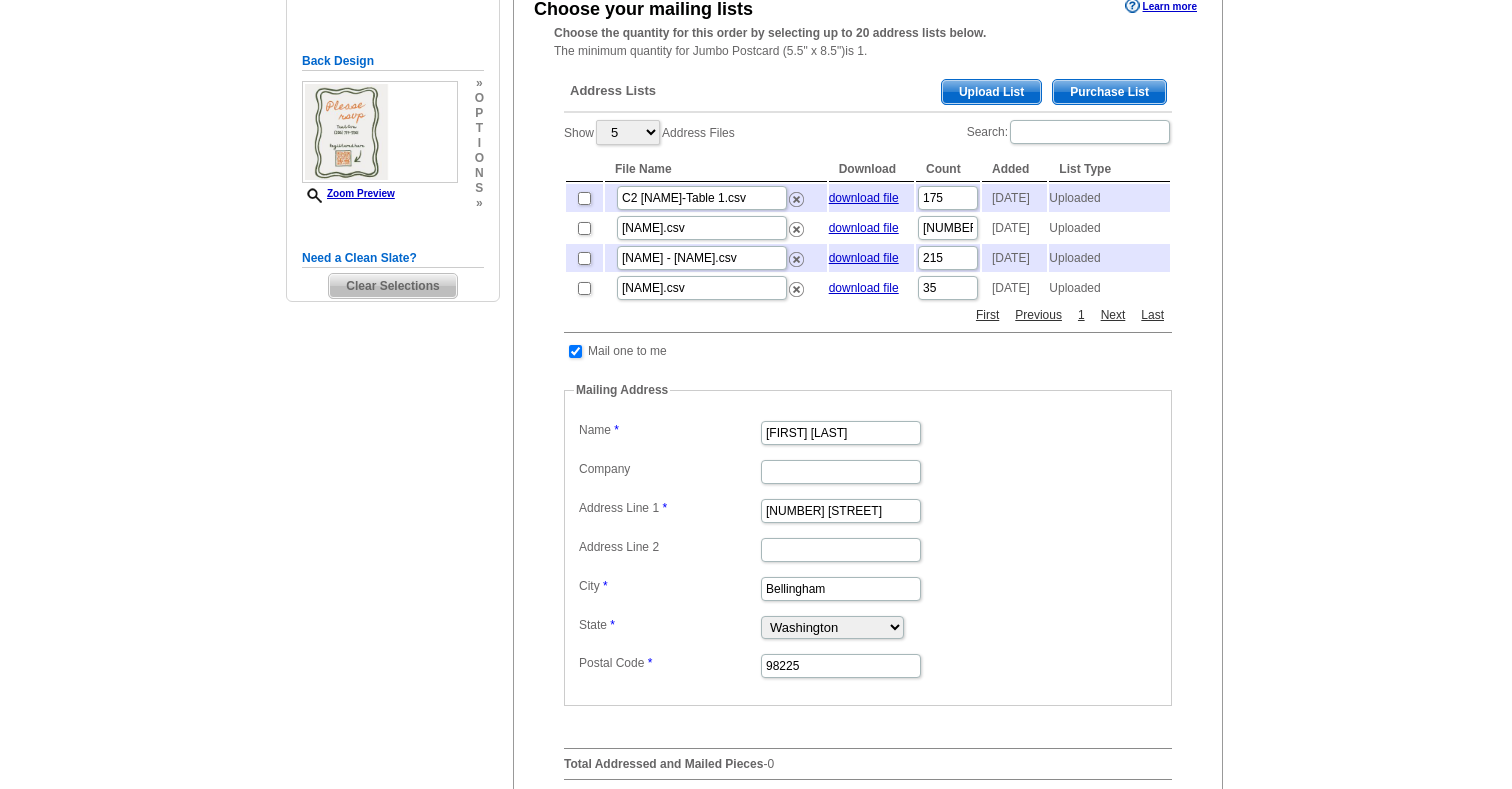 click on "Upload List" at bounding box center (991, 92) 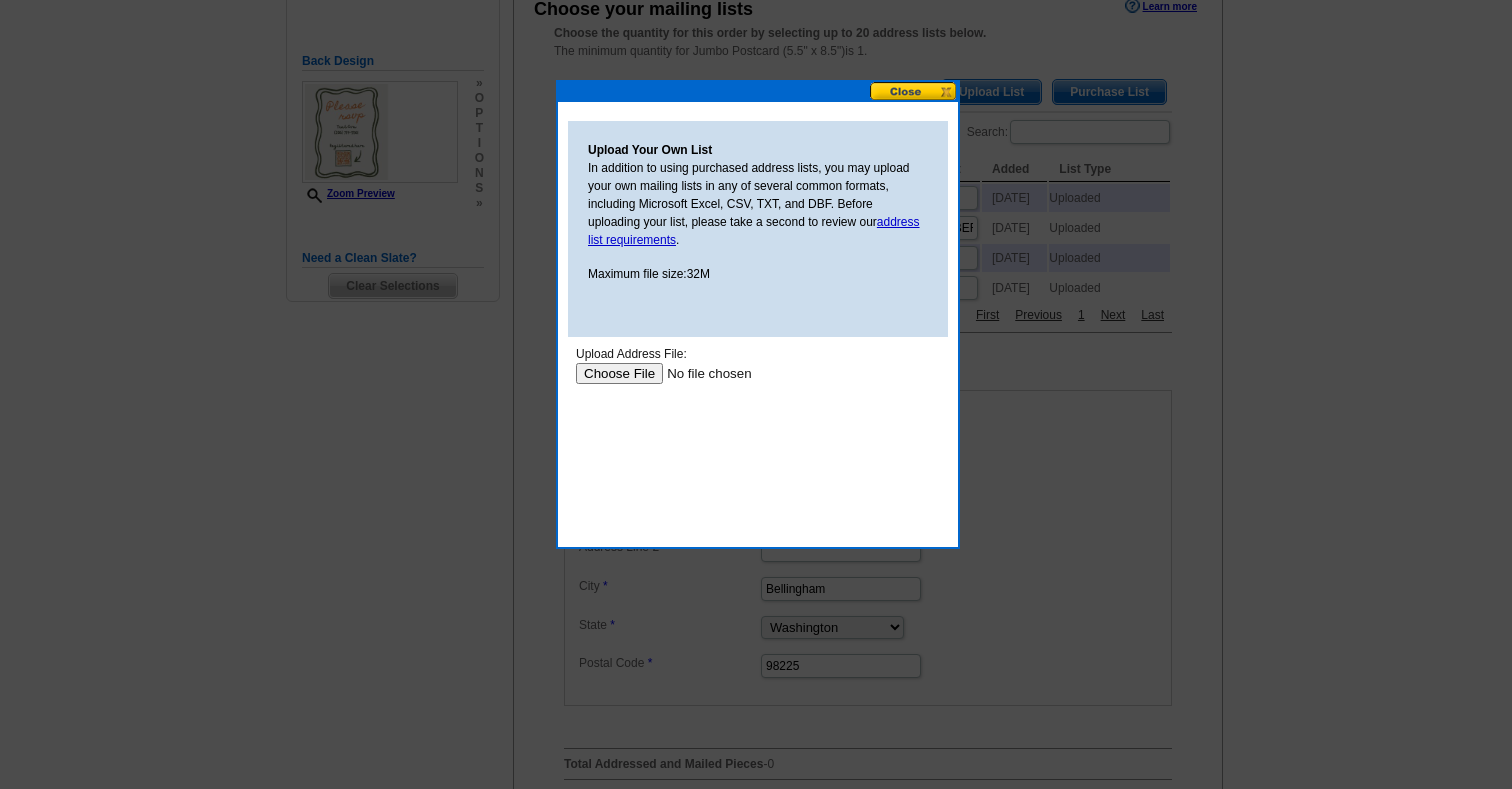 scroll, scrollTop: 0, scrollLeft: 0, axis: both 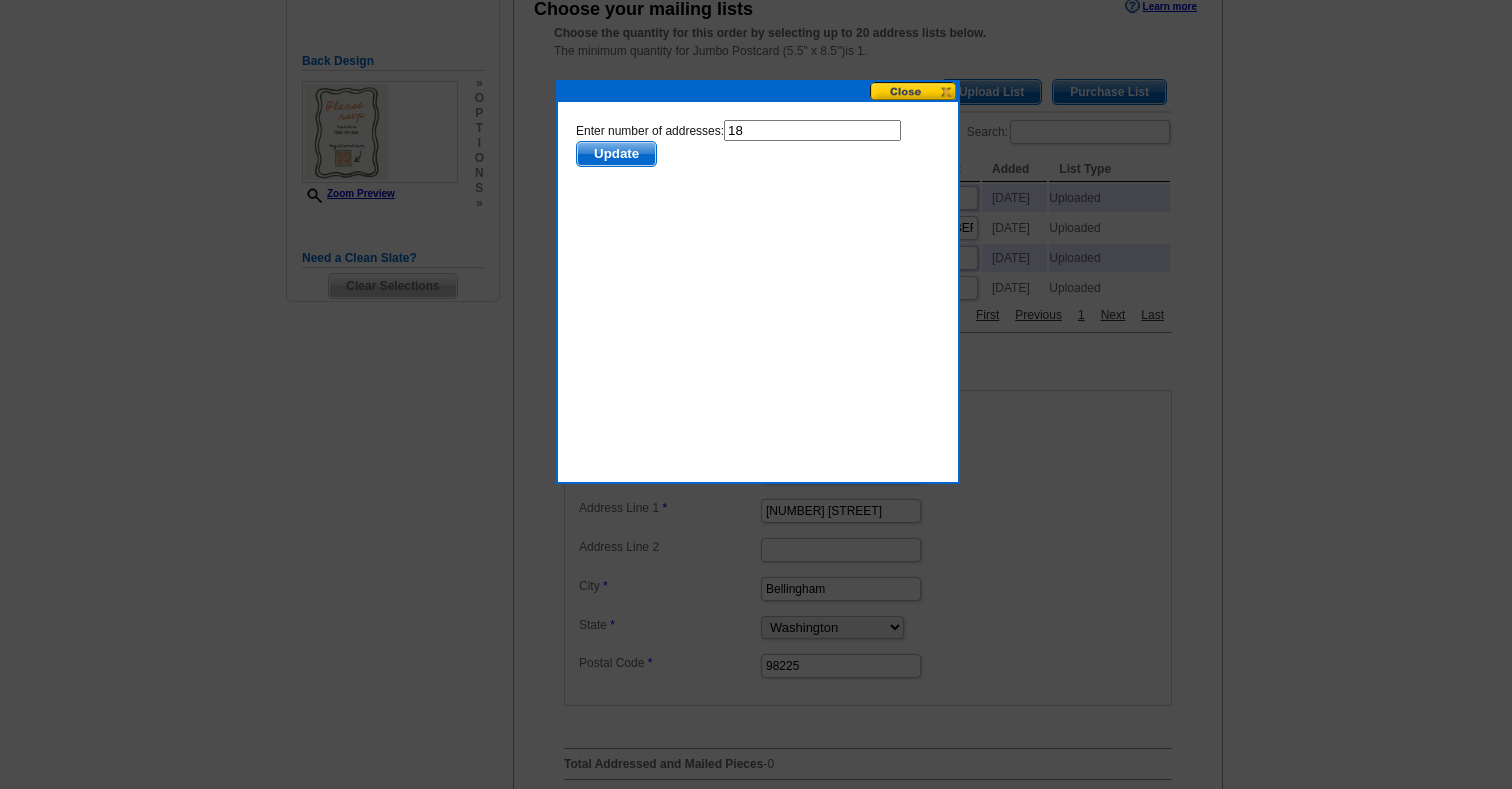 click on "Update" at bounding box center [616, 154] 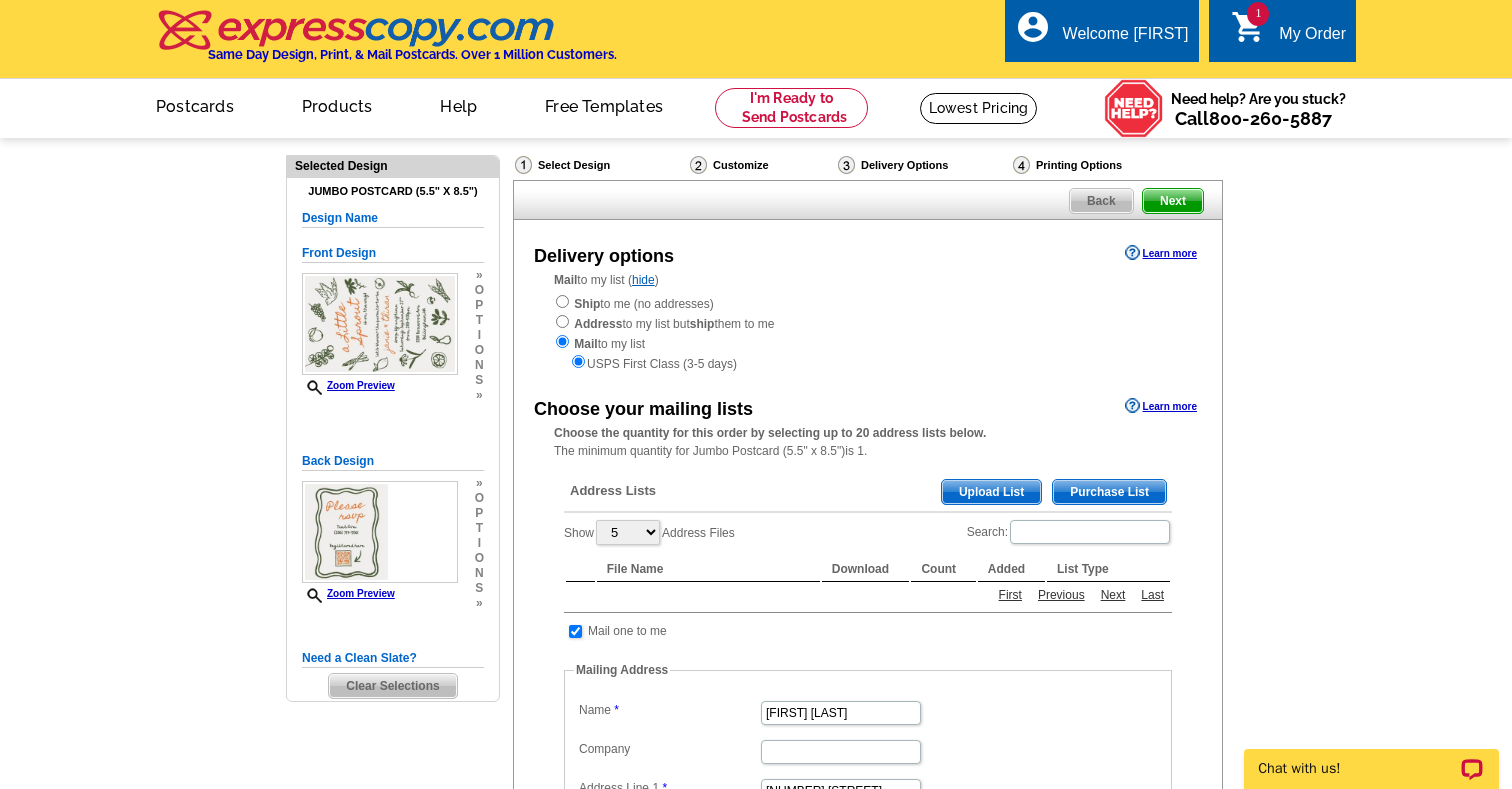 scroll, scrollTop: 0, scrollLeft: 0, axis: both 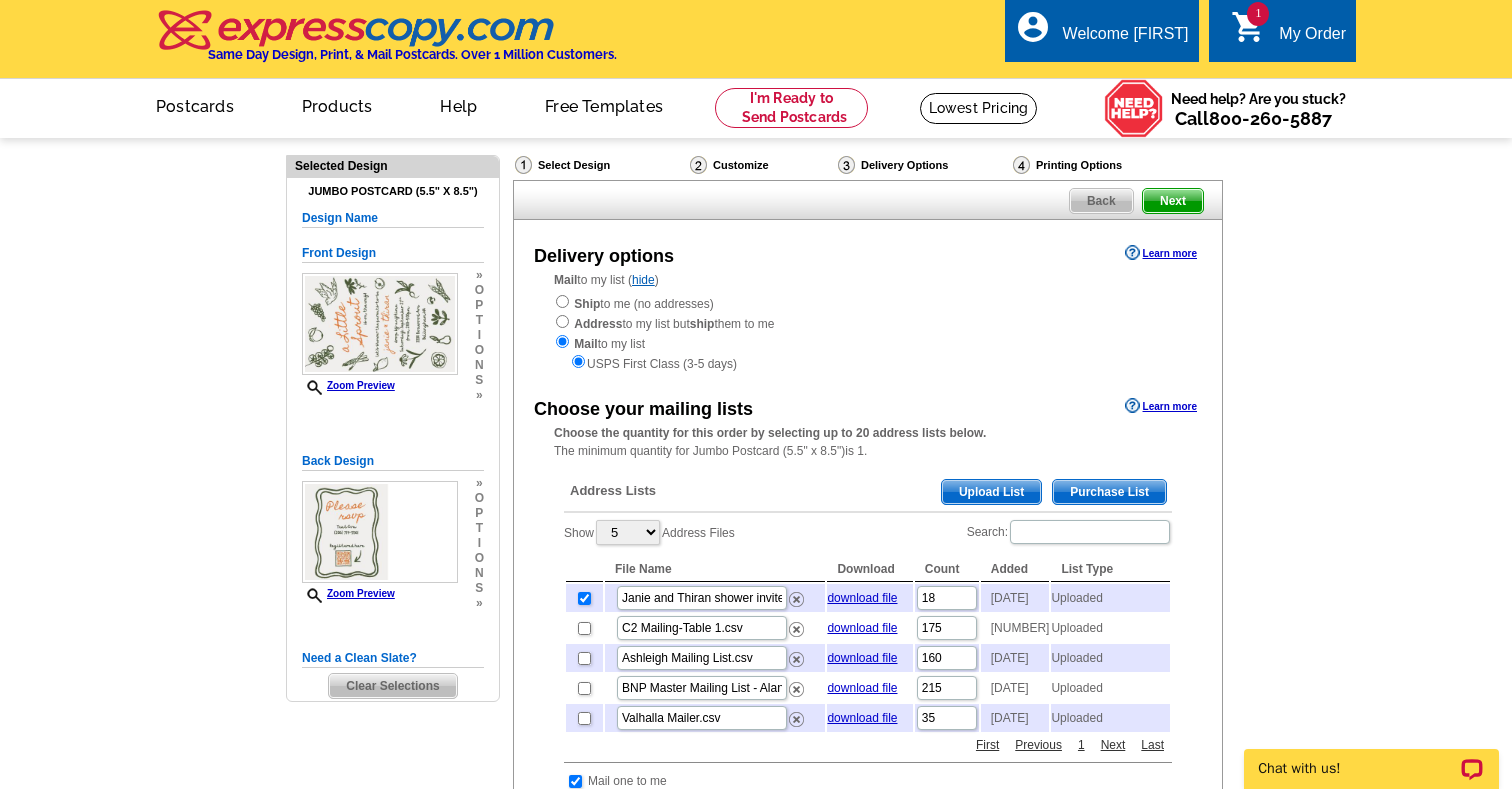click on "Next" at bounding box center [1173, 201] 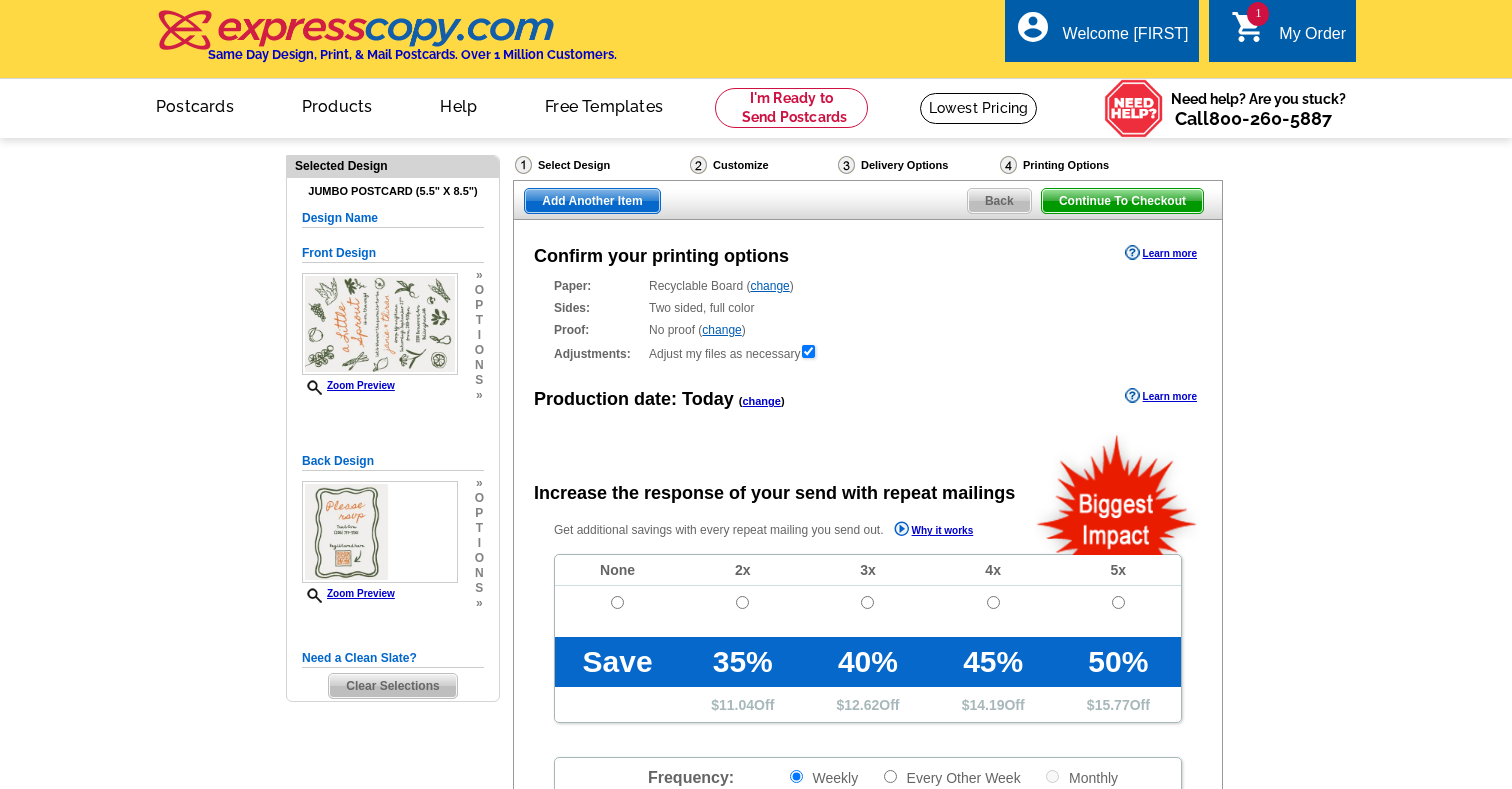 scroll, scrollTop: 0, scrollLeft: 0, axis: both 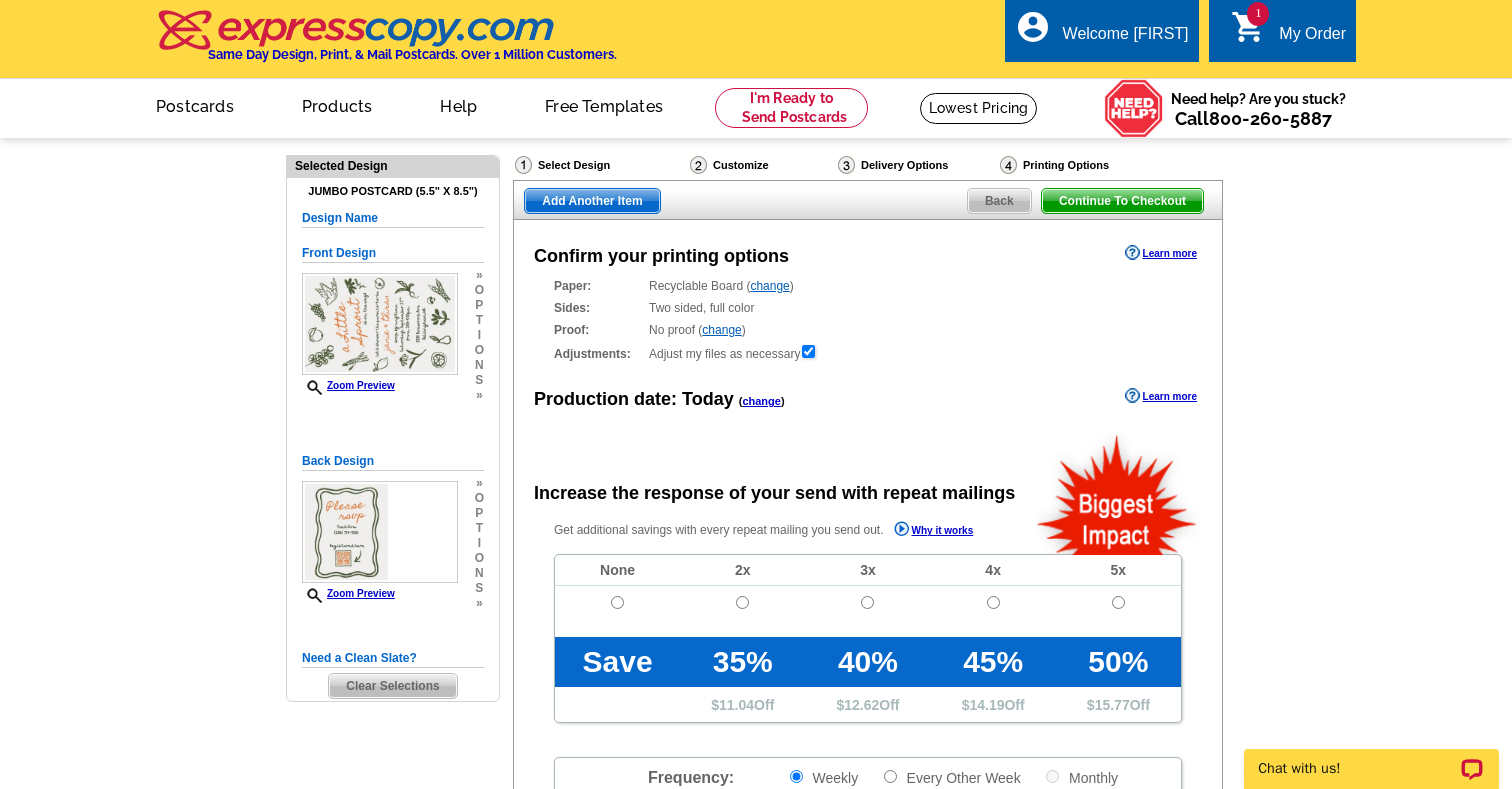 radio on "false" 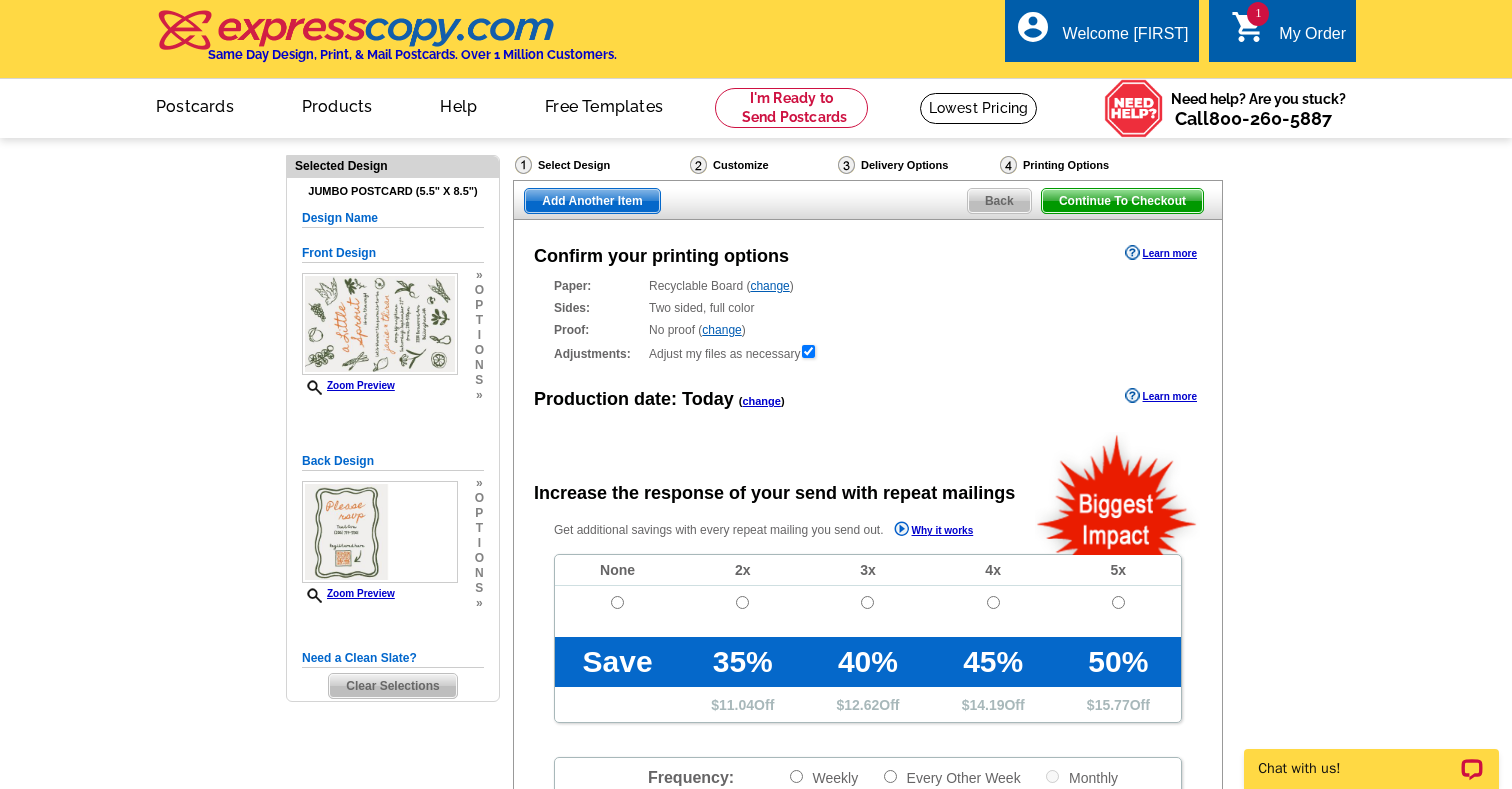 scroll, scrollTop: 0, scrollLeft: 0, axis: both 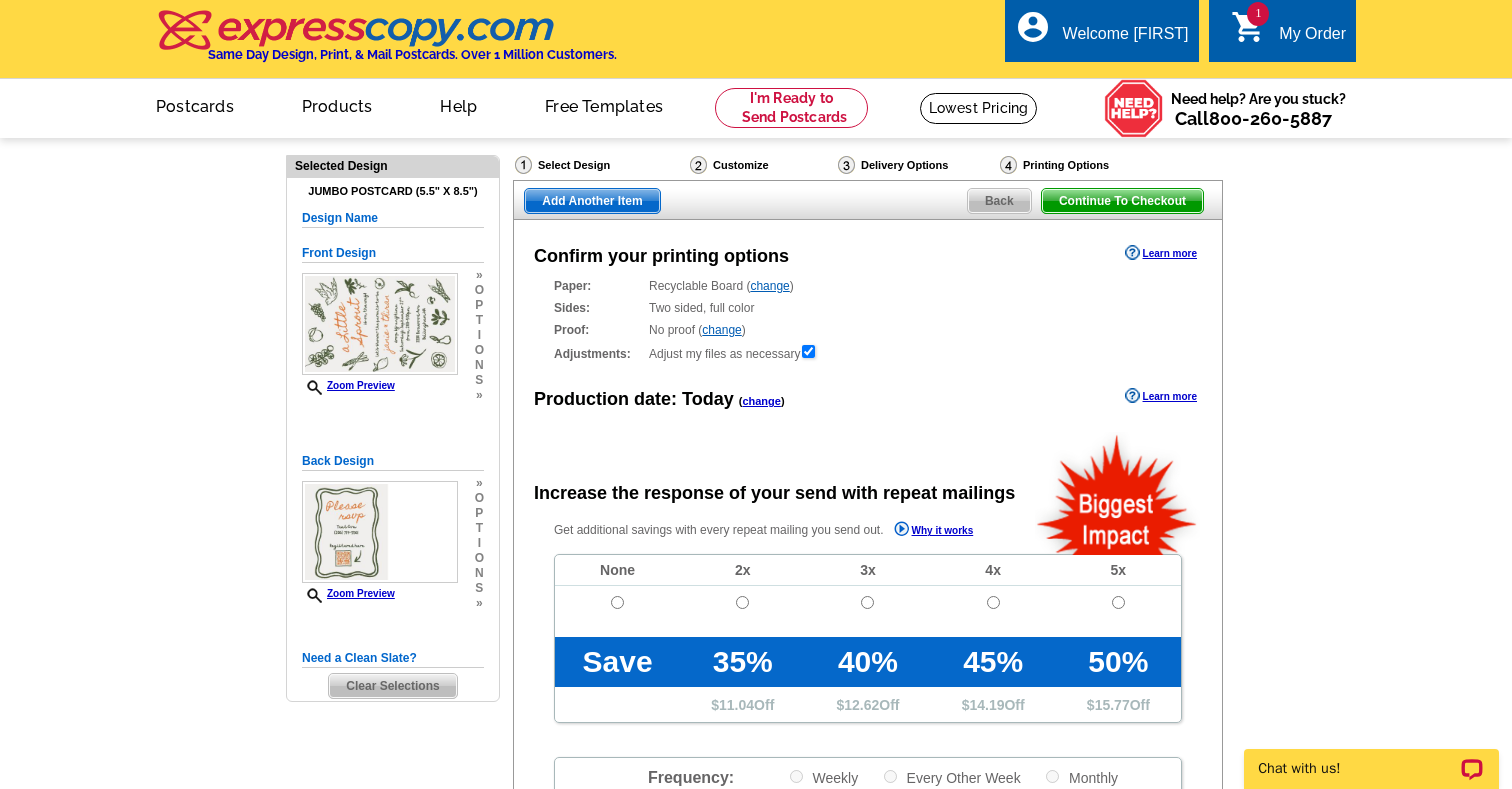 click at bounding box center (617, 611) 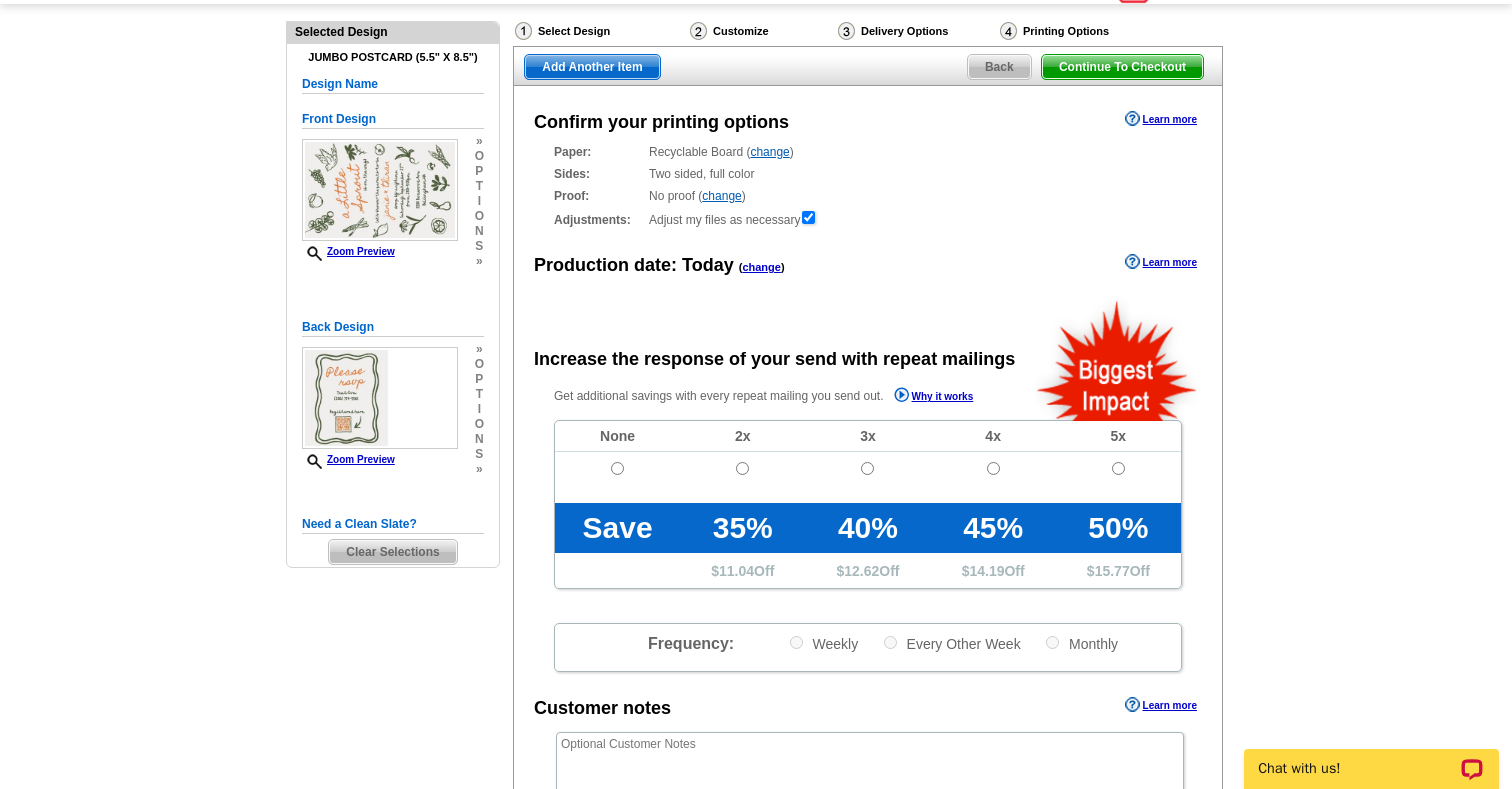 scroll, scrollTop: 148, scrollLeft: 0, axis: vertical 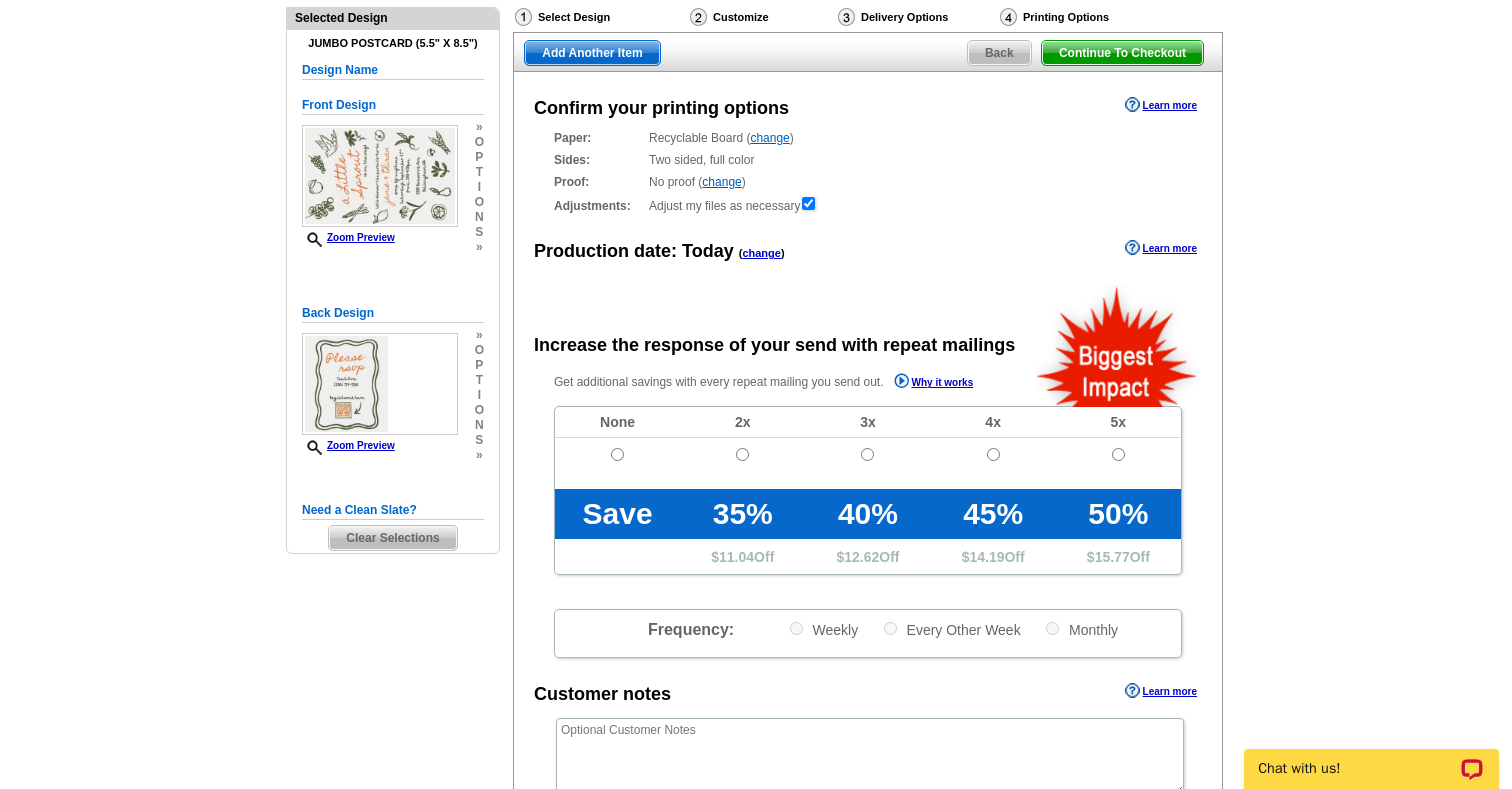 click at bounding box center [617, 454] 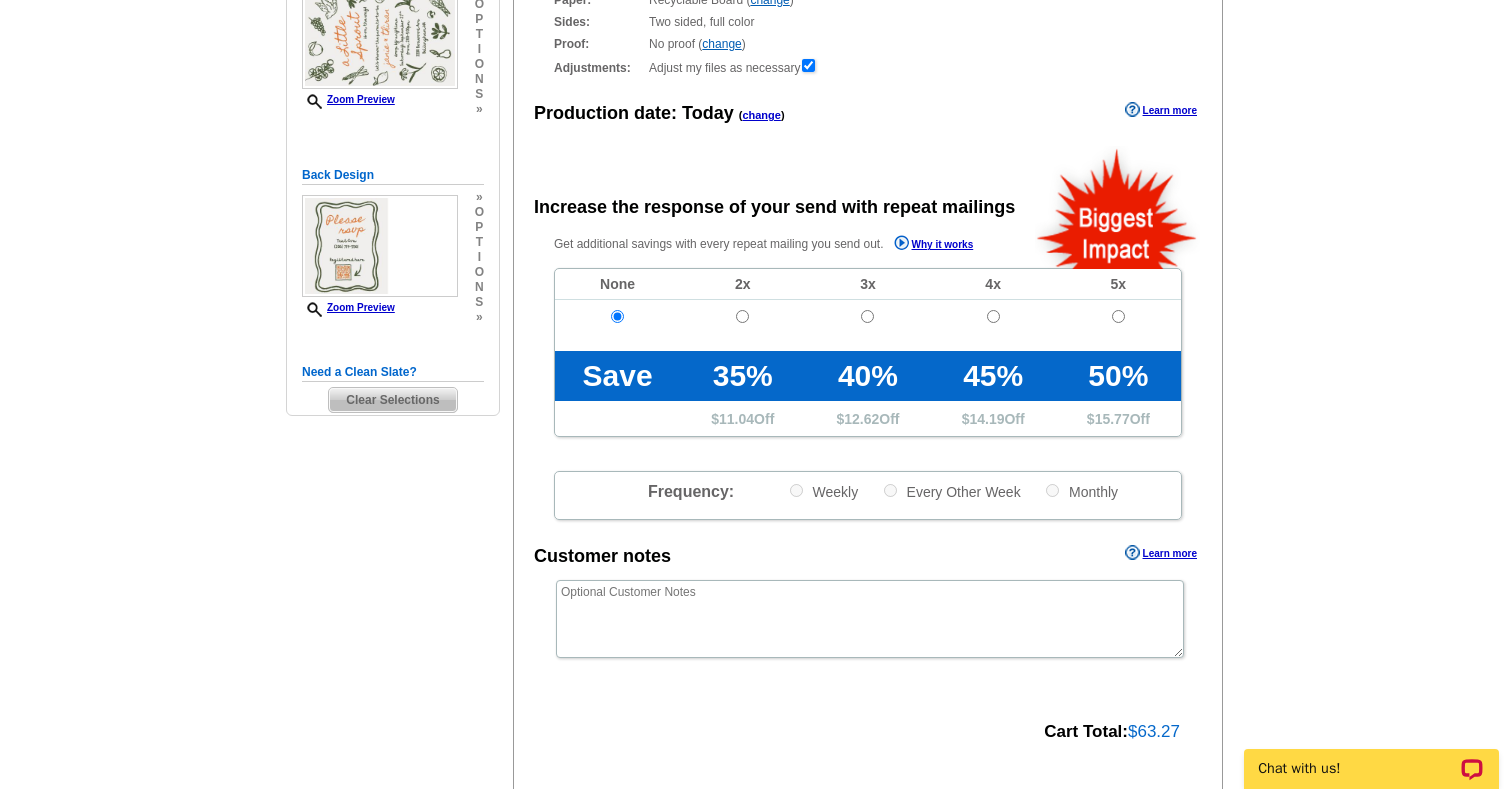 scroll, scrollTop: 323, scrollLeft: 0, axis: vertical 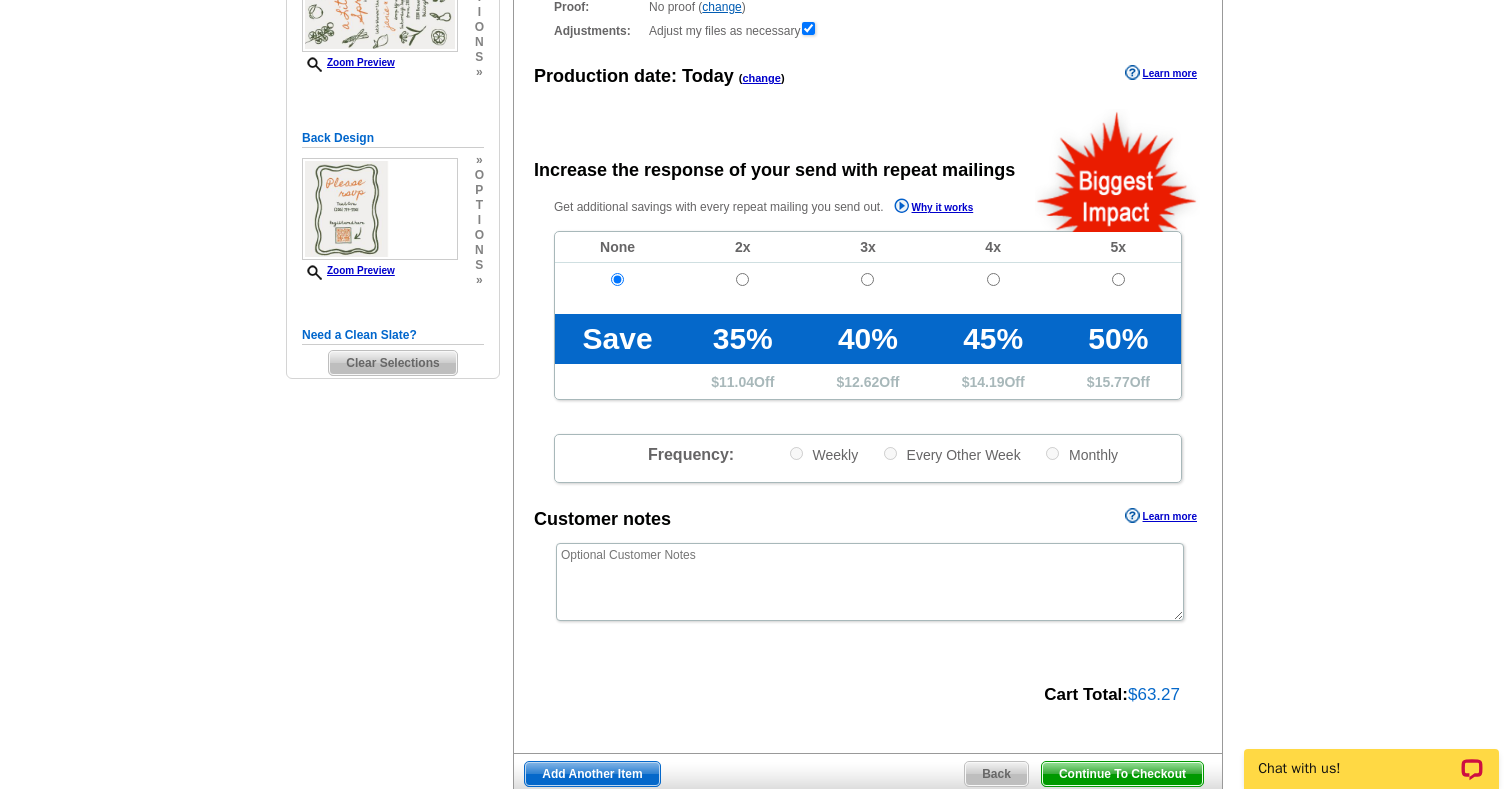 click on "Continue To Checkout" at bounding box center [1122, 774] 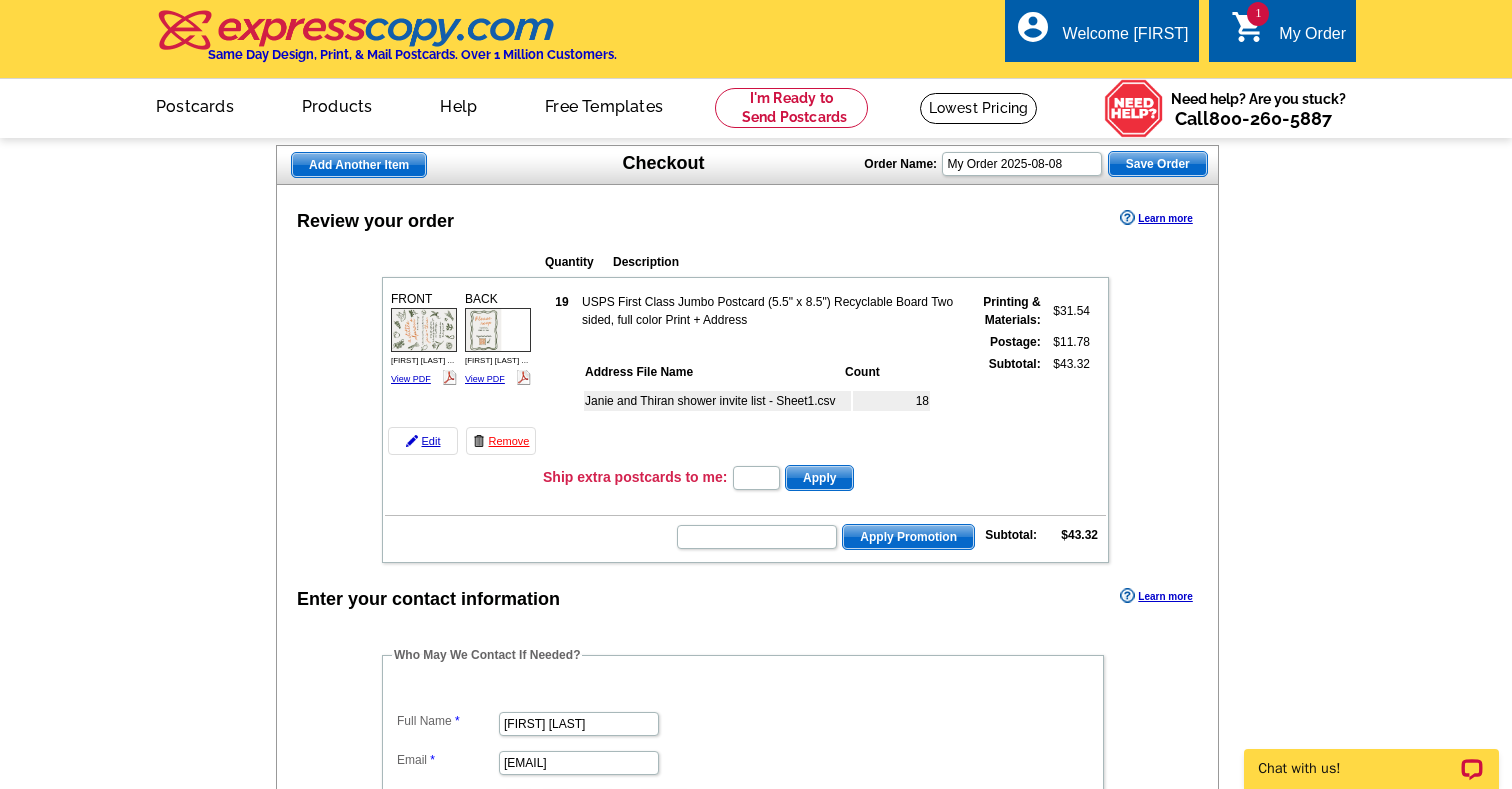 scroll, scrollTop: 0, scrollLeft: 0, axis: both 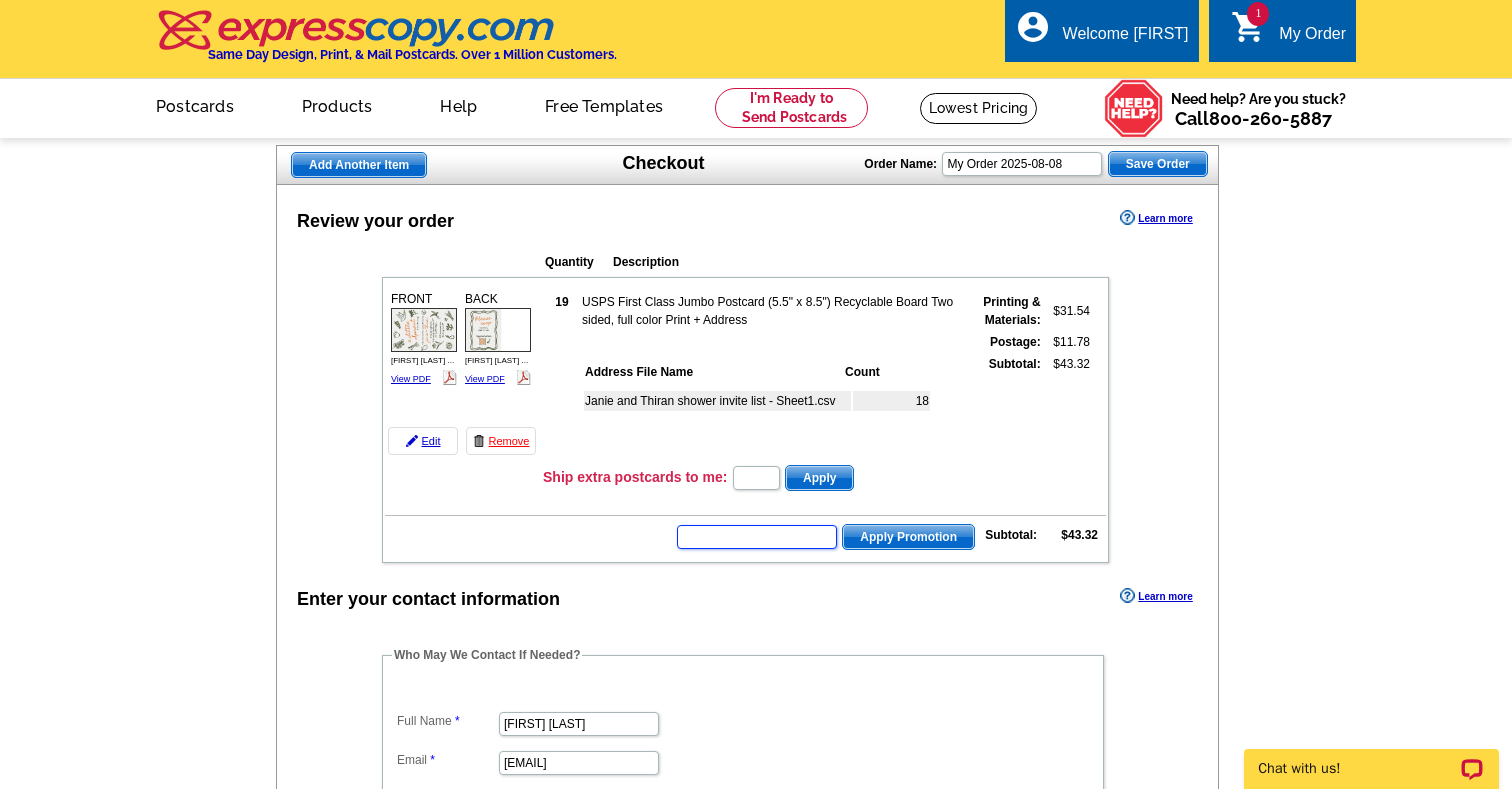 click at bounding box center [757, 537] 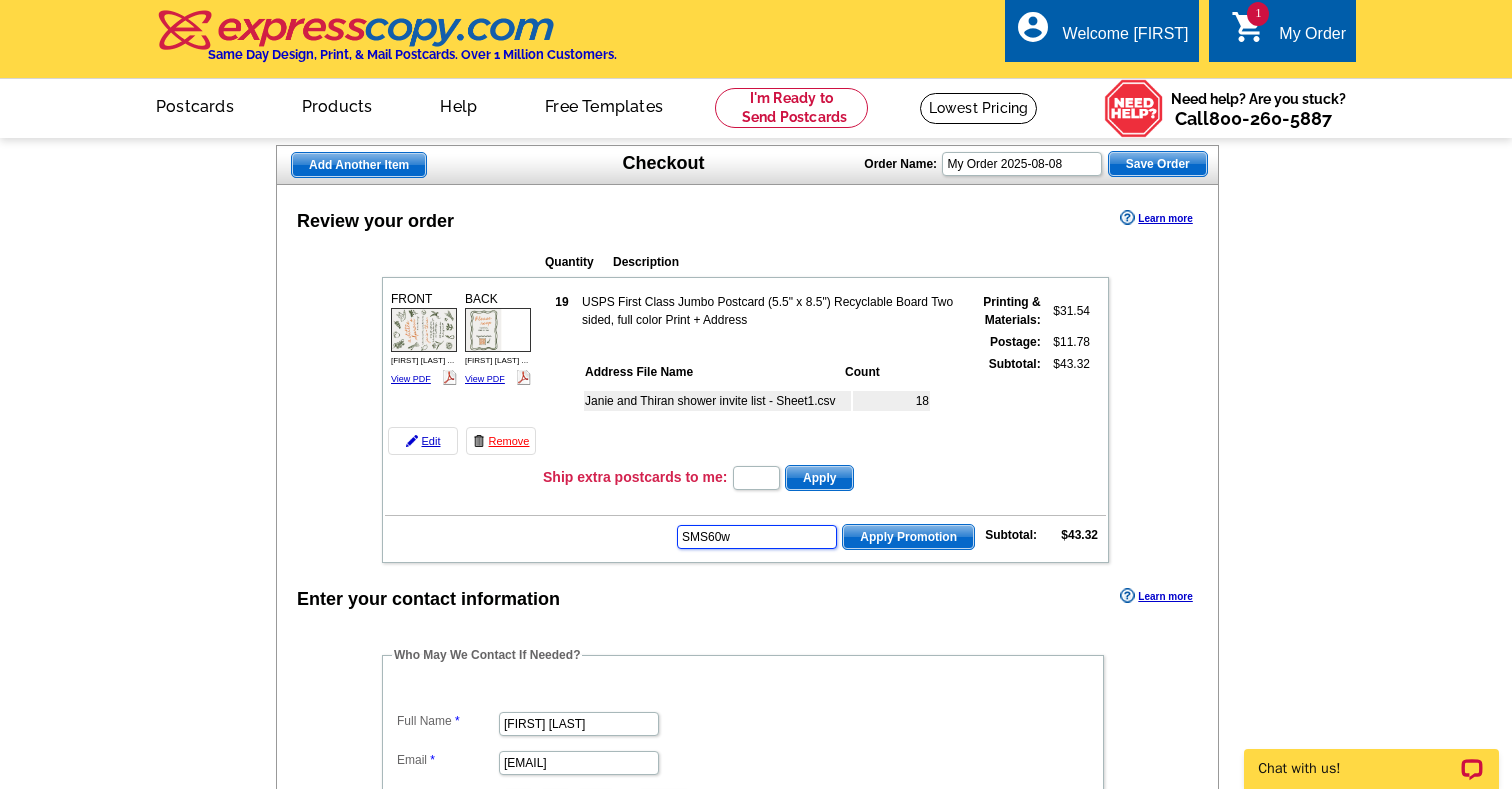 type on "SMS60w" 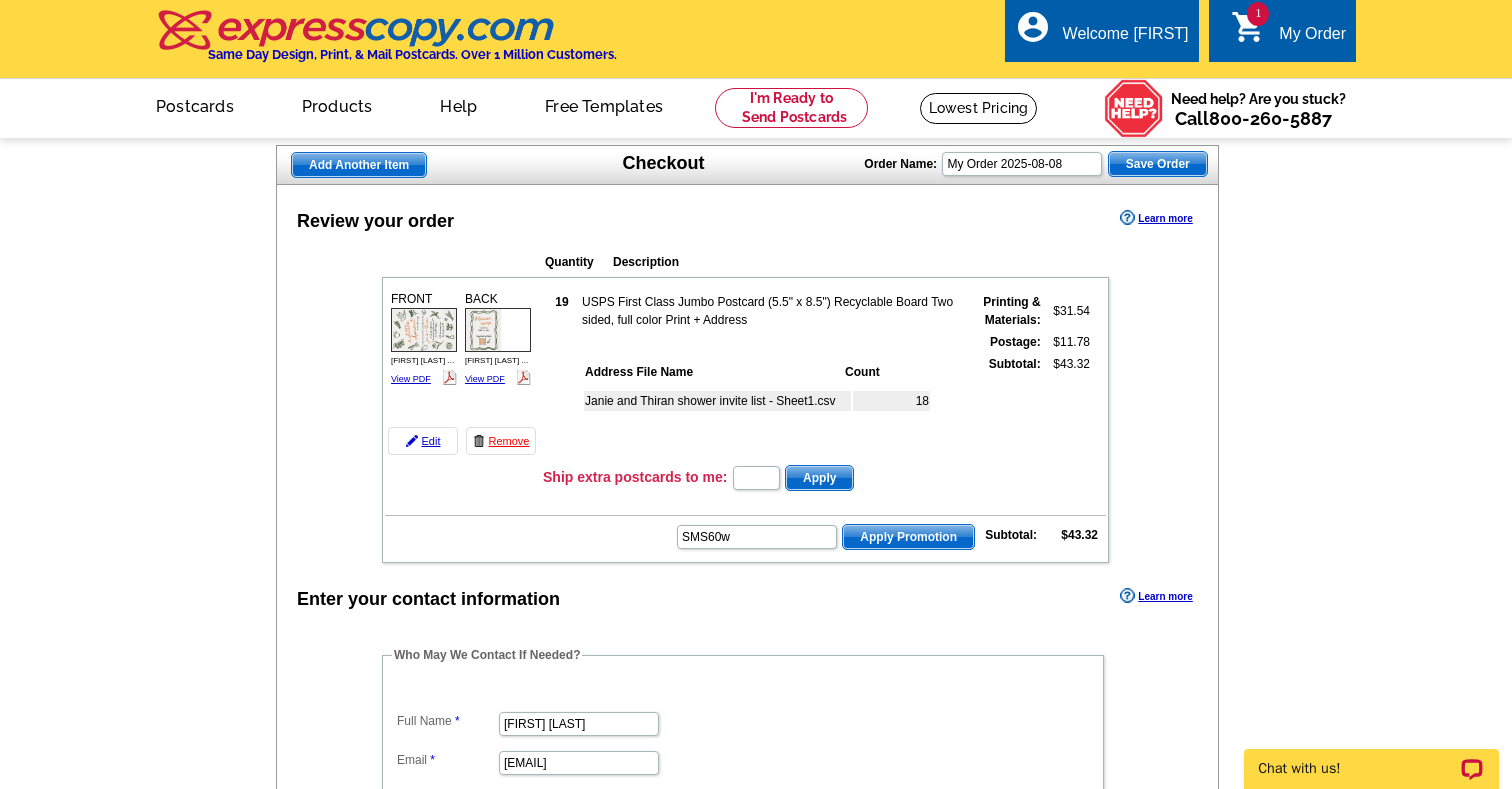 click on "Apply Promotion" at bounding box center (908, 537) 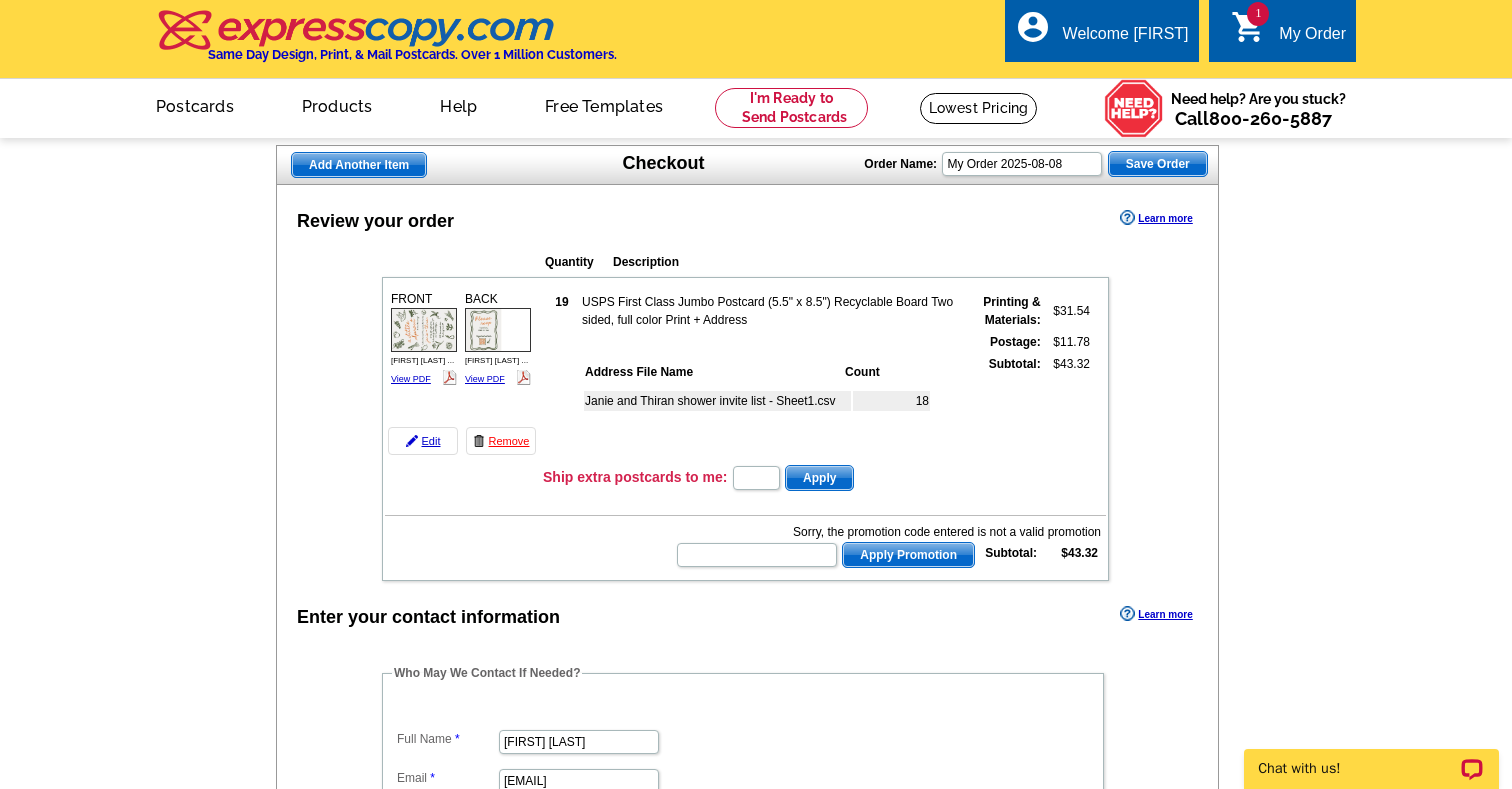 scroll, scrollTop: 0, scrollLeft: 0, axis: both 